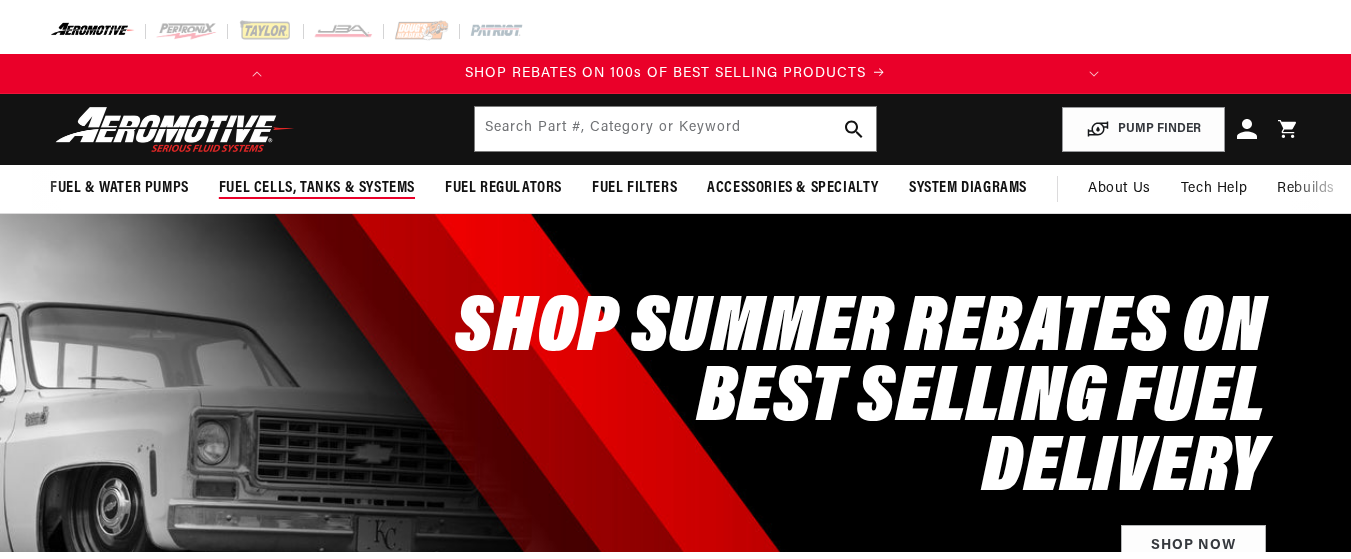 scroll, scrollTop: 0, scrollLeft: 0, axis: both 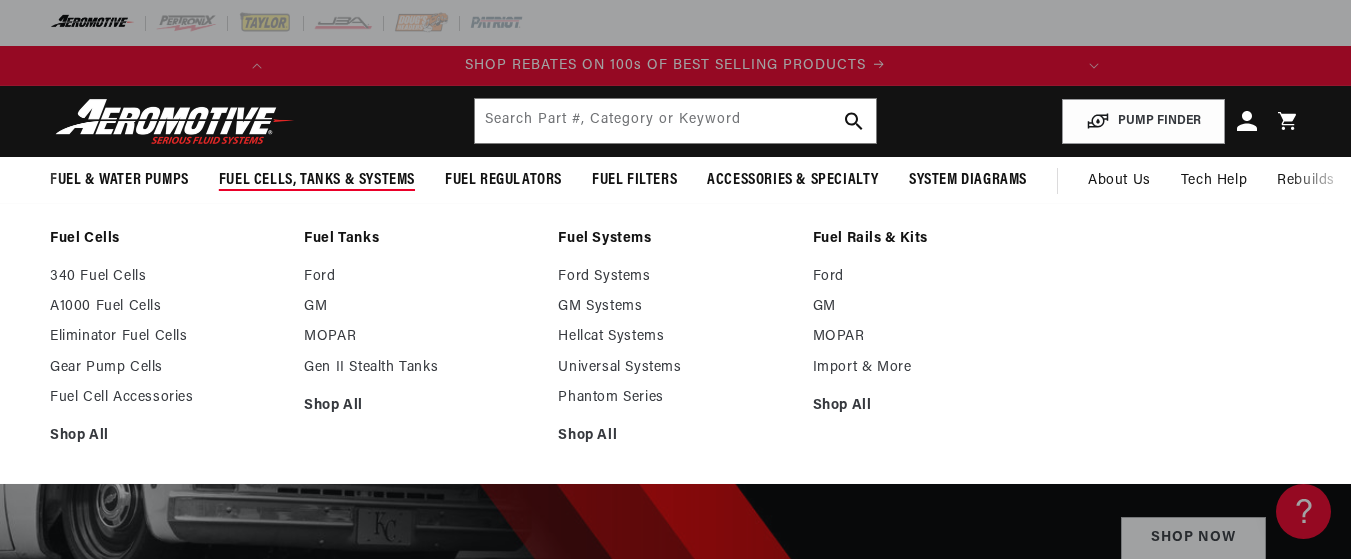 click on "Fuel Cells, Tanks & Systems" at bounding box center [317, 180] 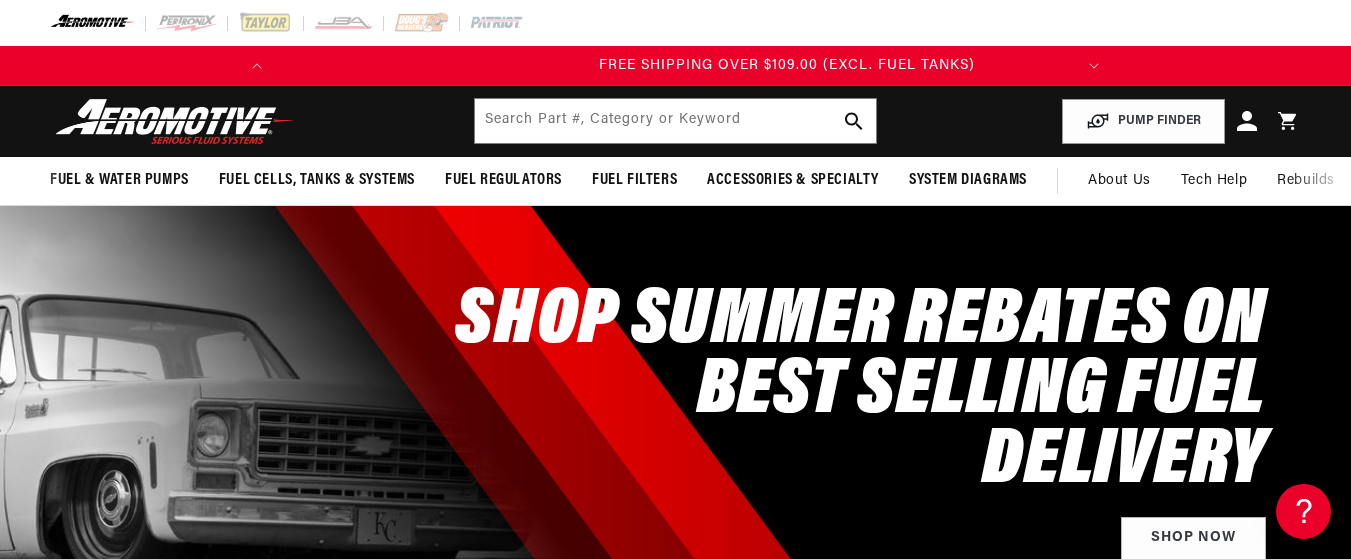scroll, scrollTop: 0, scrollLeft: 791, axis: horizontal 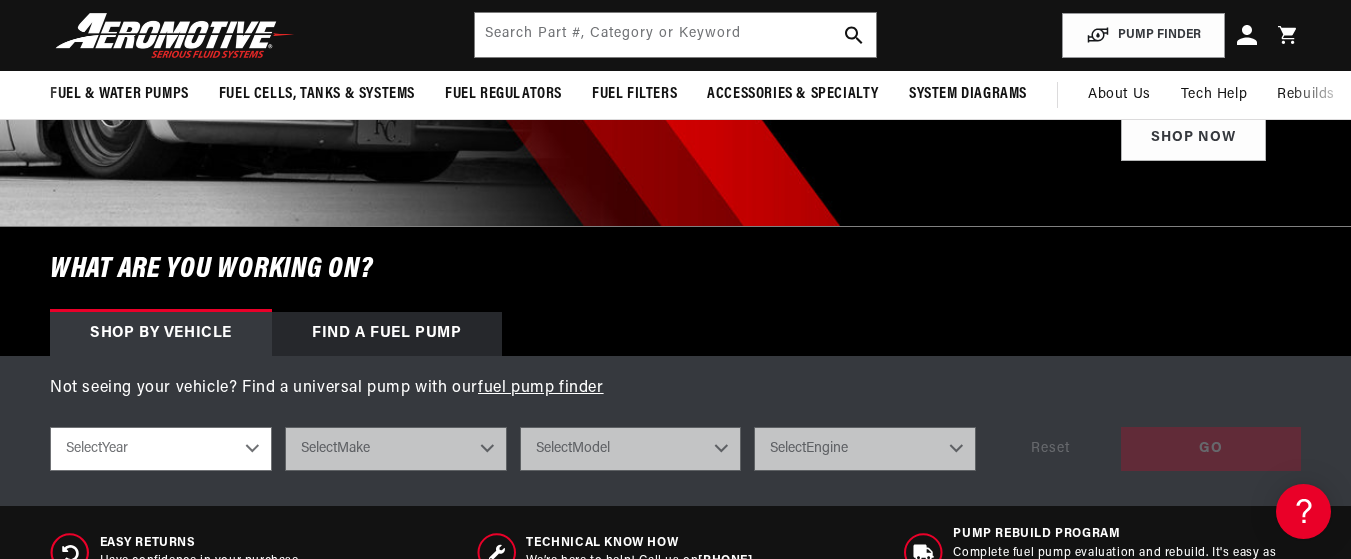click on "Select  Year
2023
2022
2021
2020
2019
2018
2017
2016
2015
2014
2013
2012
2011
2010
2009
2008
2007
2006
2005
2004
2003
2002
2001
2000
1999
1998
1997
1996
1995
1994
1993
1992
1991
1990
1989
1988
1987" at bounding box center (161, 449) 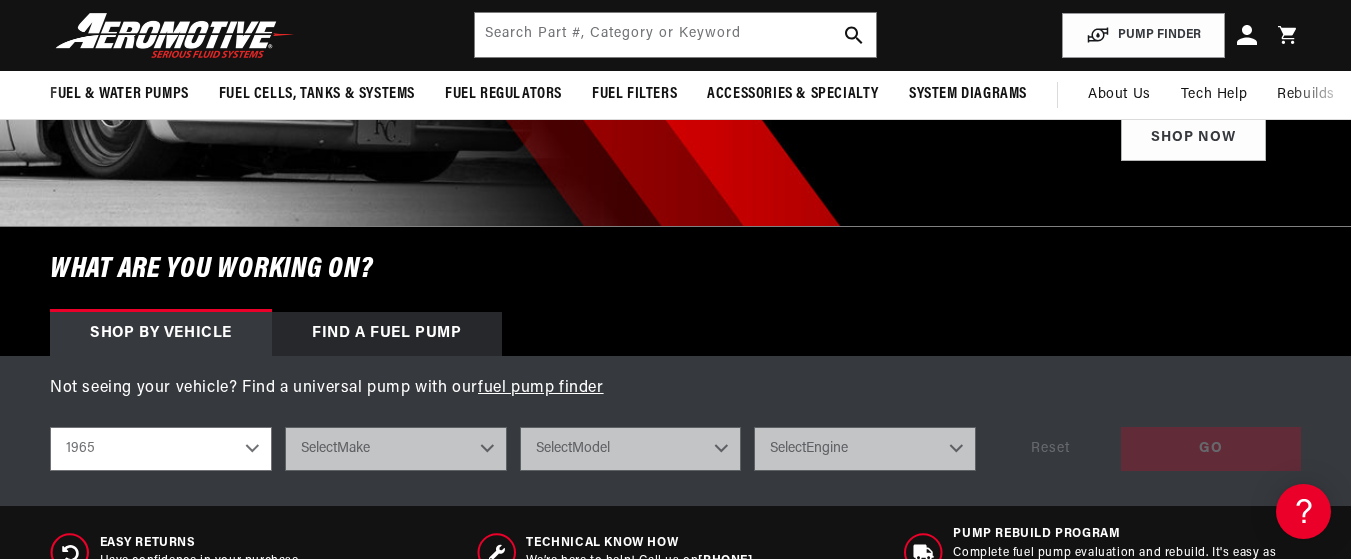 click on "Select  Year
2023
2022
2021
2020
2019
2018
2017
2016
2015
2014
2013
2012
2011
2010
2009
2008
2007
2006
2005
2004
2003
2002
2001
2000
1999
1998
1997
1996
1995
1994
1993
1992
1991
1990
1989
1988
1987" at bounding box center (161, 449) 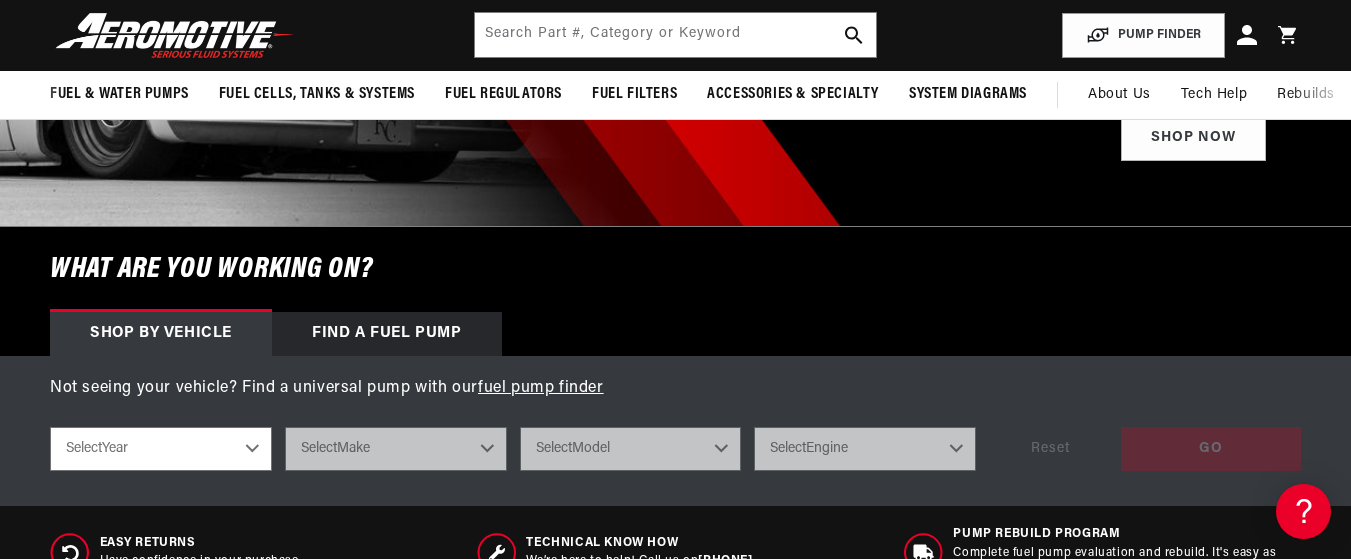 select on "1965" 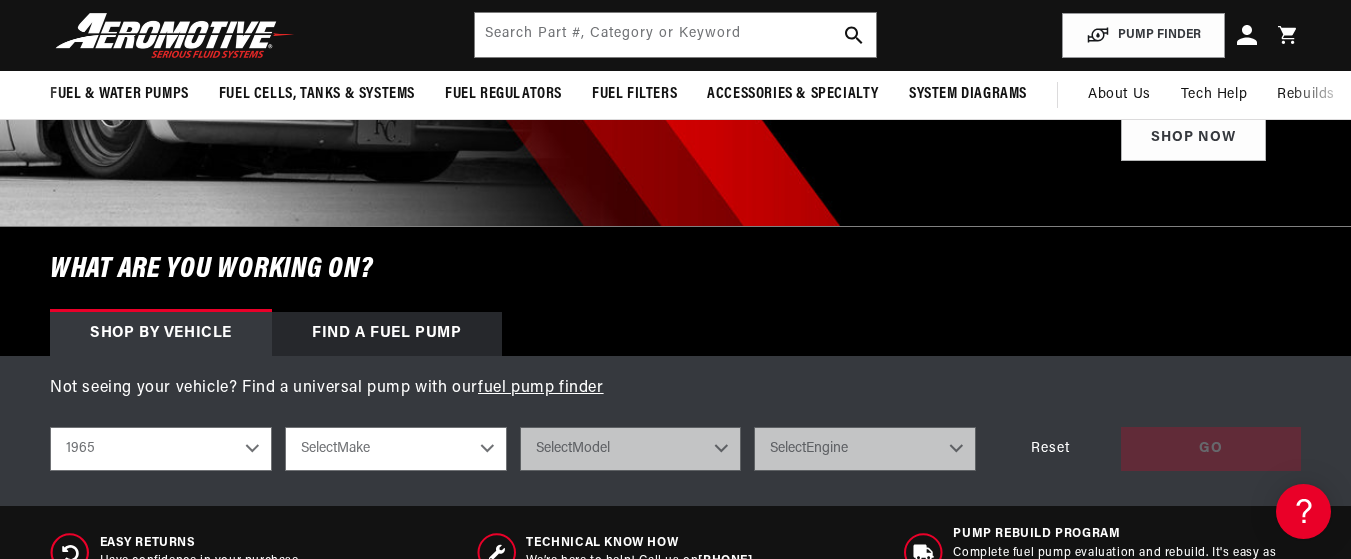 scroll, scrollTop: 0, scrollLeft: 791, axis: horizontal 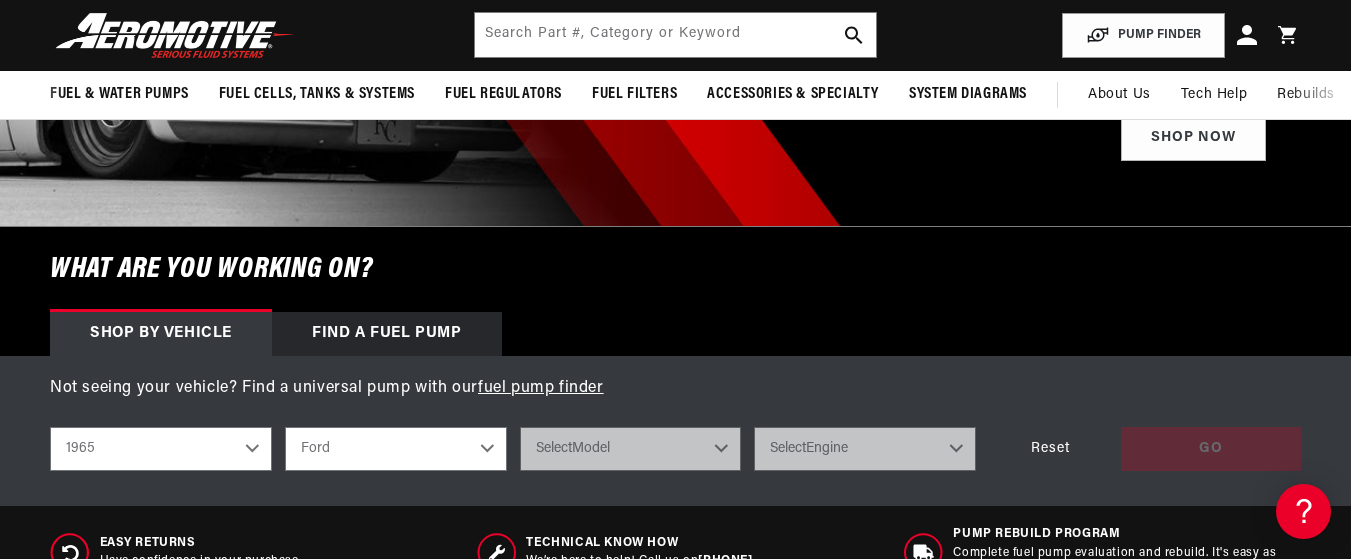 click on "Select  Make
Buick
Chevrolet
Dodge
Ford
Mercury
Oldsmobile
Pontiac" at bounding box center [396, 449] 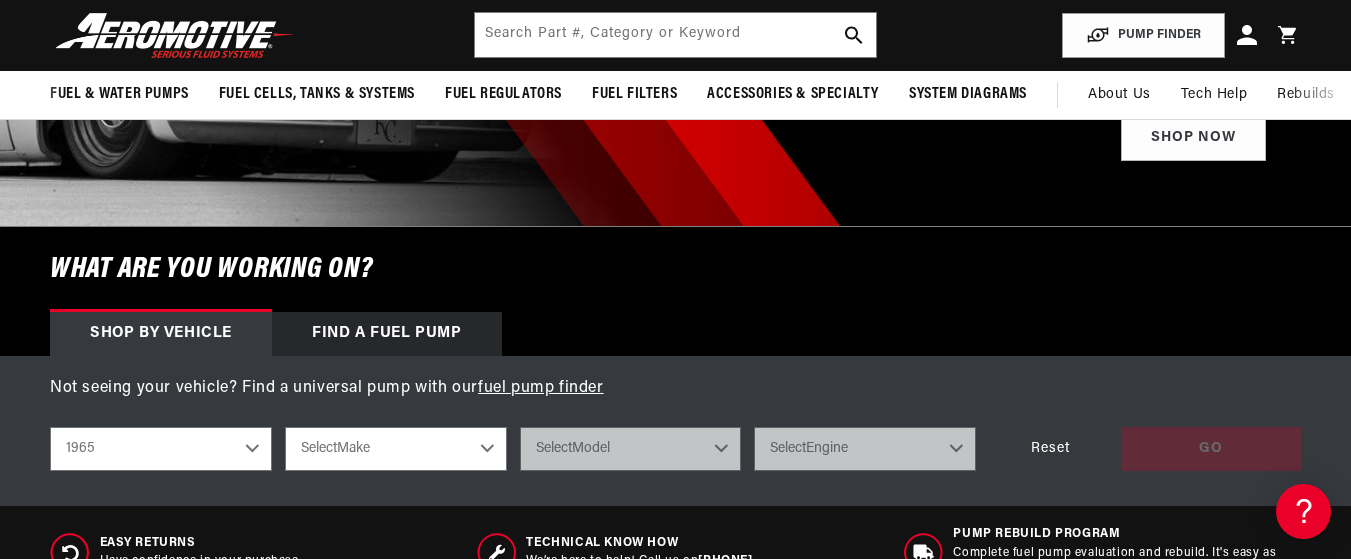 select on "Ford" 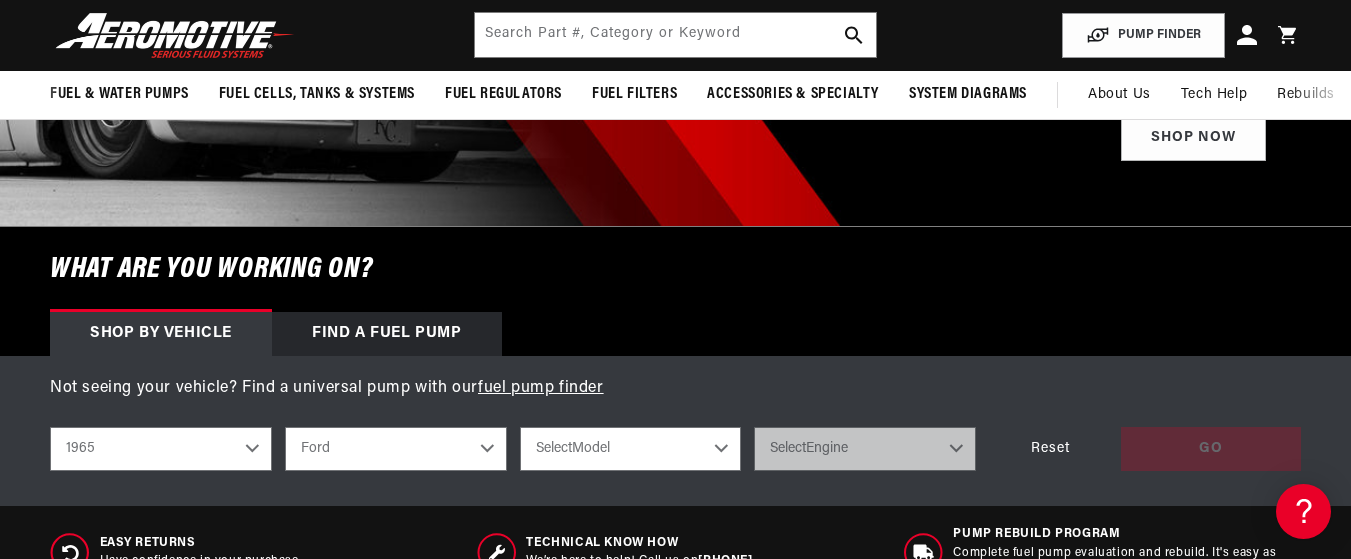 click on "Select  Model
Mustang" at bounding box center (631, 449) 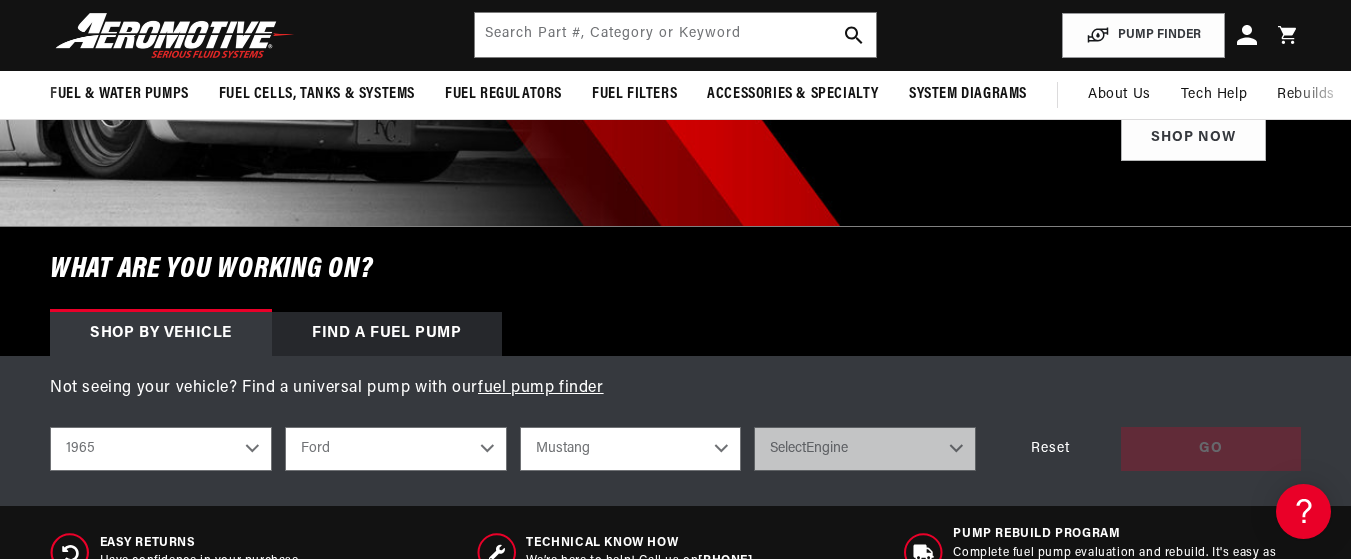 click on "Select  Model
Mustang" at bounding box center [631, 449] 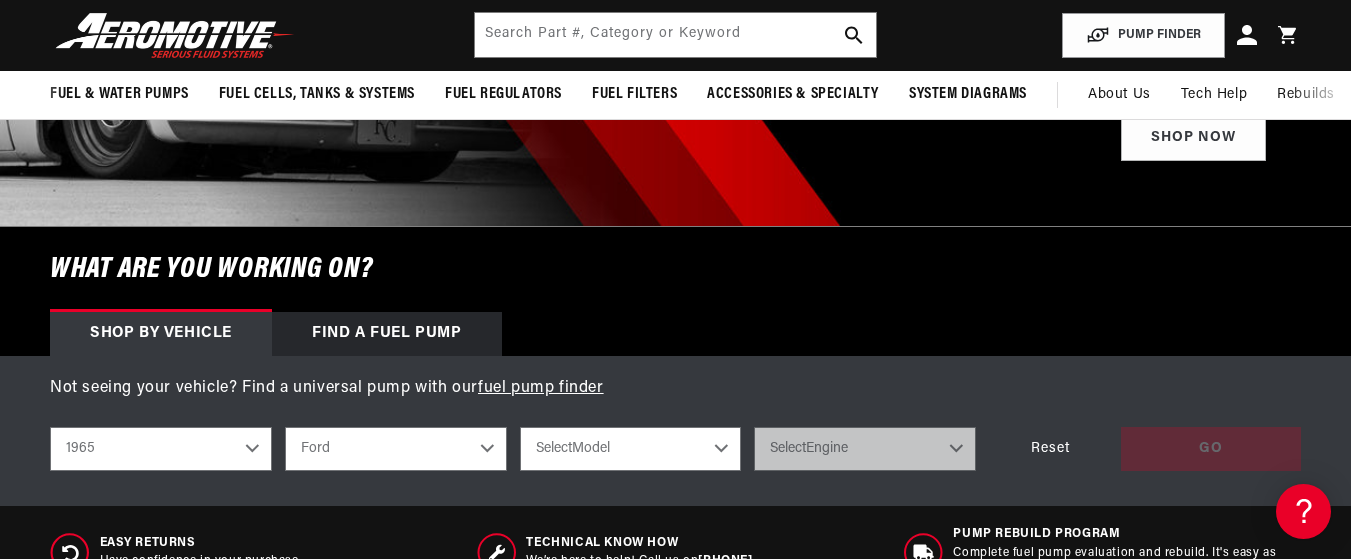 select on "Mustang" 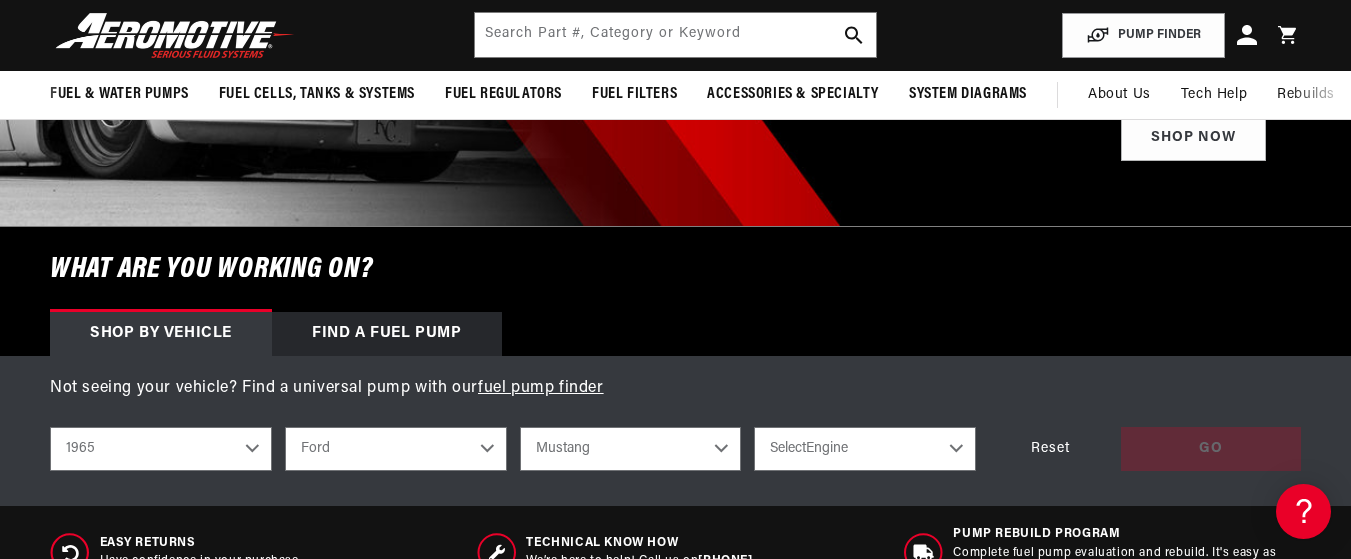 click on "Select  Engine
2.8L
3.3L
4.3L
4.7L" at bounding box center (865, 449) 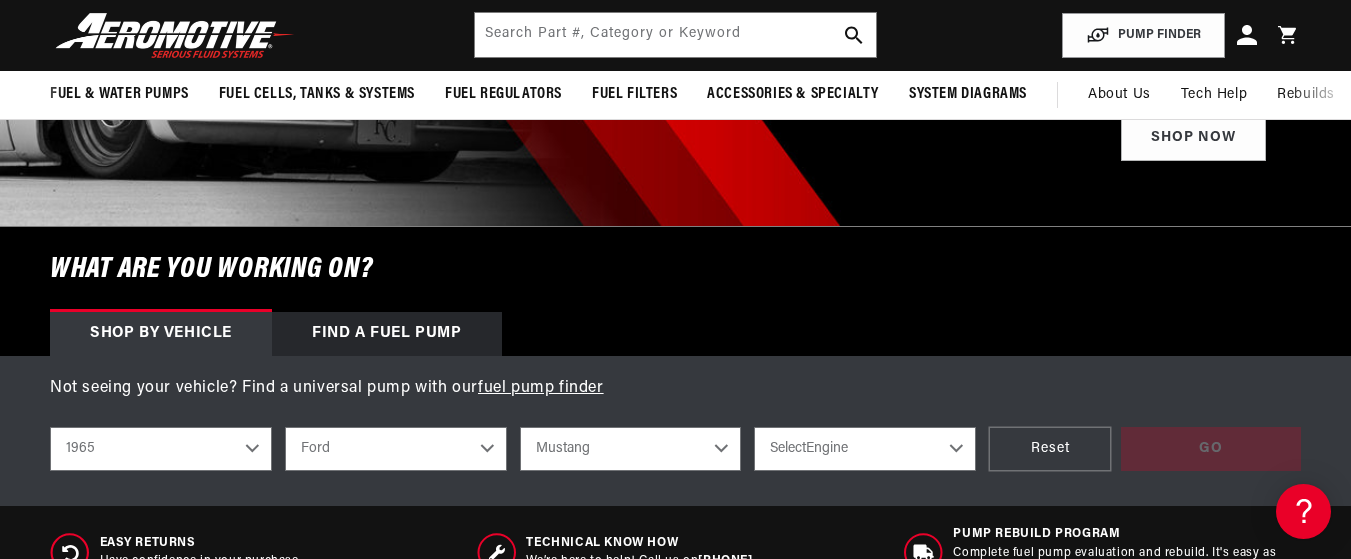drag, startPoint x: 896, startPoint y: 457, endPoint x: 1026, endPoint y: 460, distance: 130.0346 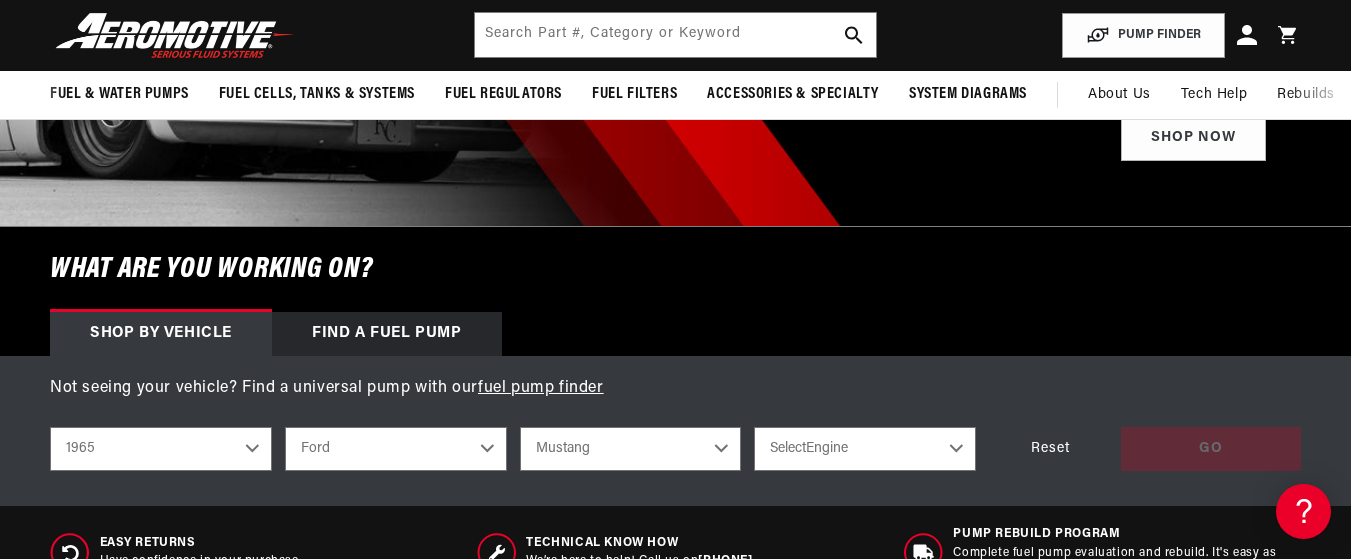 click on "Select  Engine
2.8L
3.3L
4.3L
4.7L" at bounding box center (865, 449) 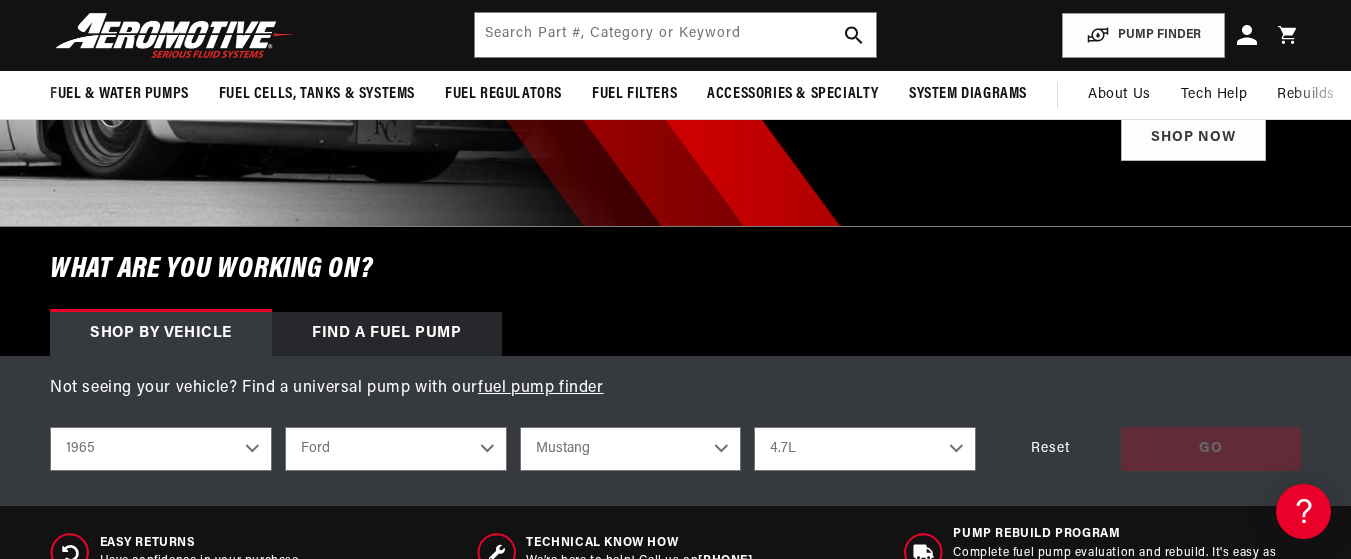 click on "Select  Engine
2.8L
3.3L
4.3L
4.7L" at bounding box center [865, 449] 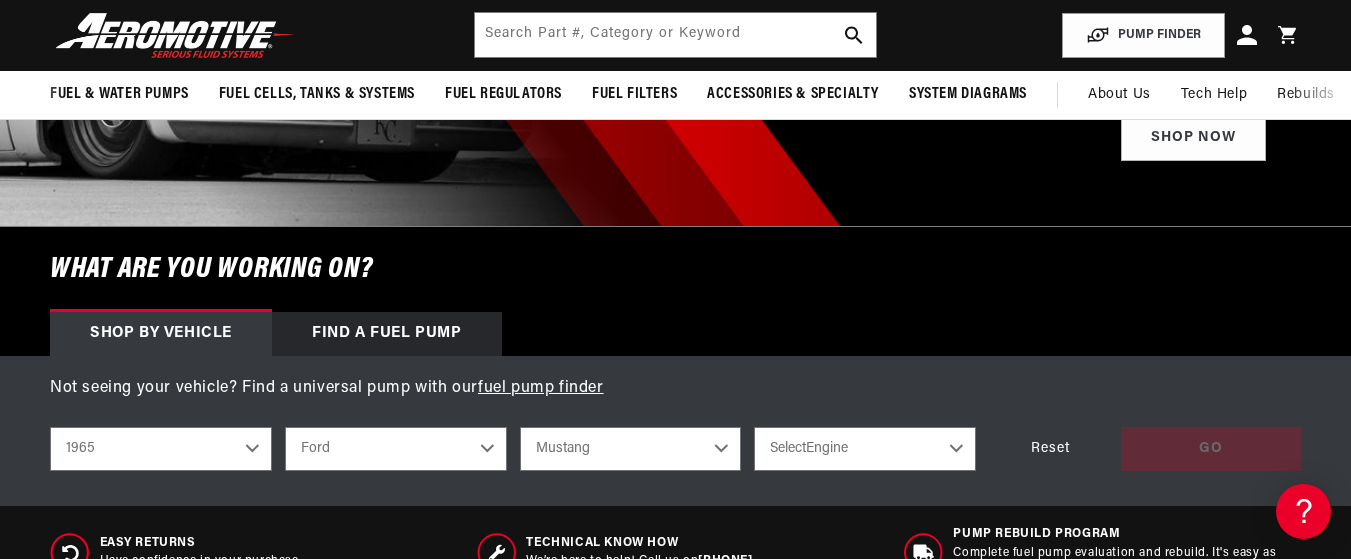 select on "4.7L" 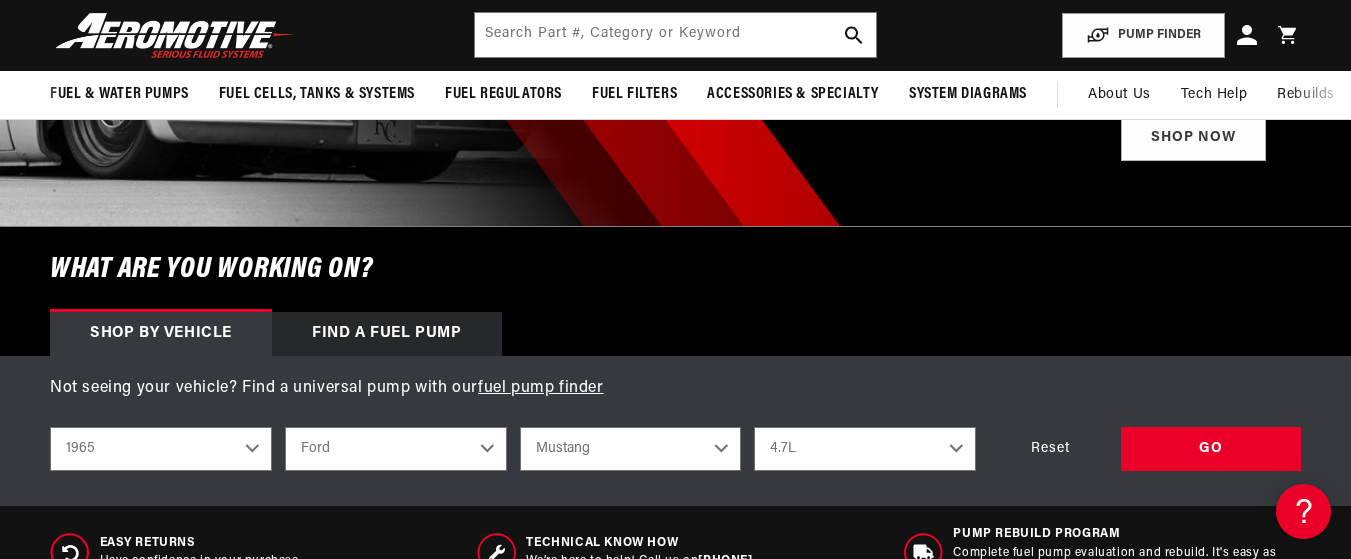 scroll, scrollTop: 0, scrollLeft: 0, axis: both 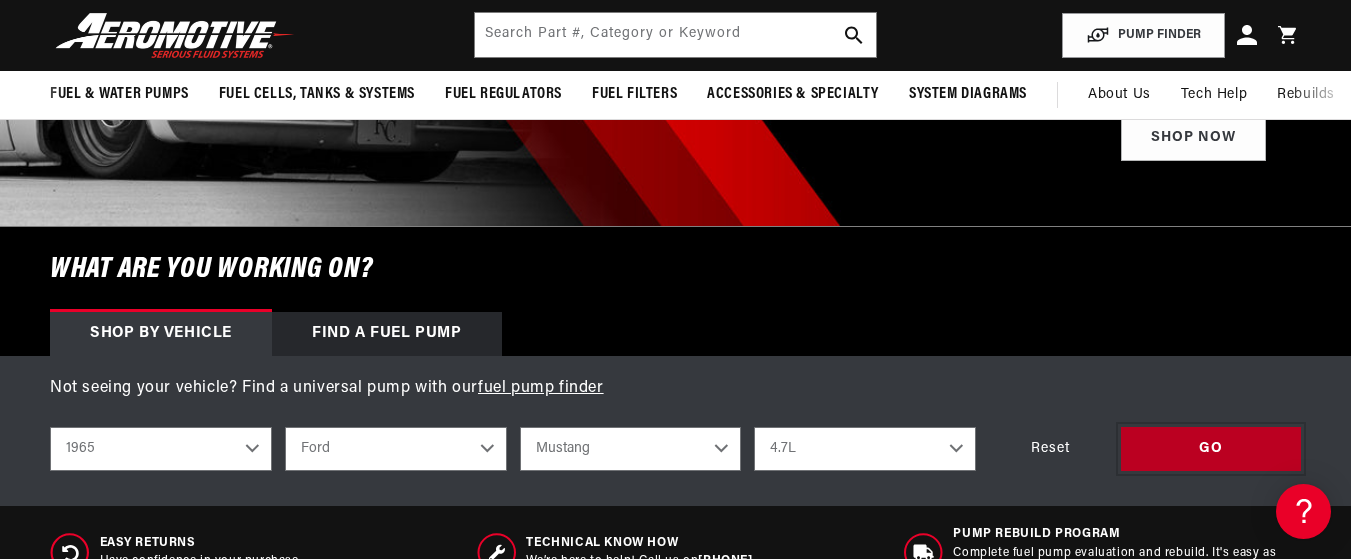click on "GO" at bounding box center [1211, 449] 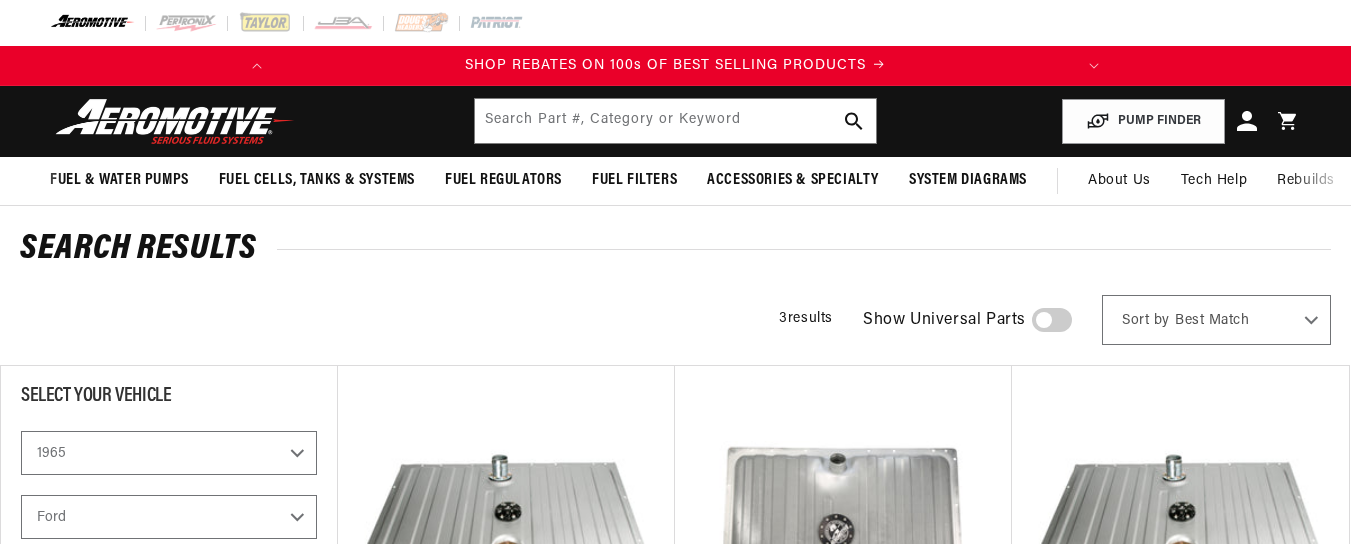 select on "1965" 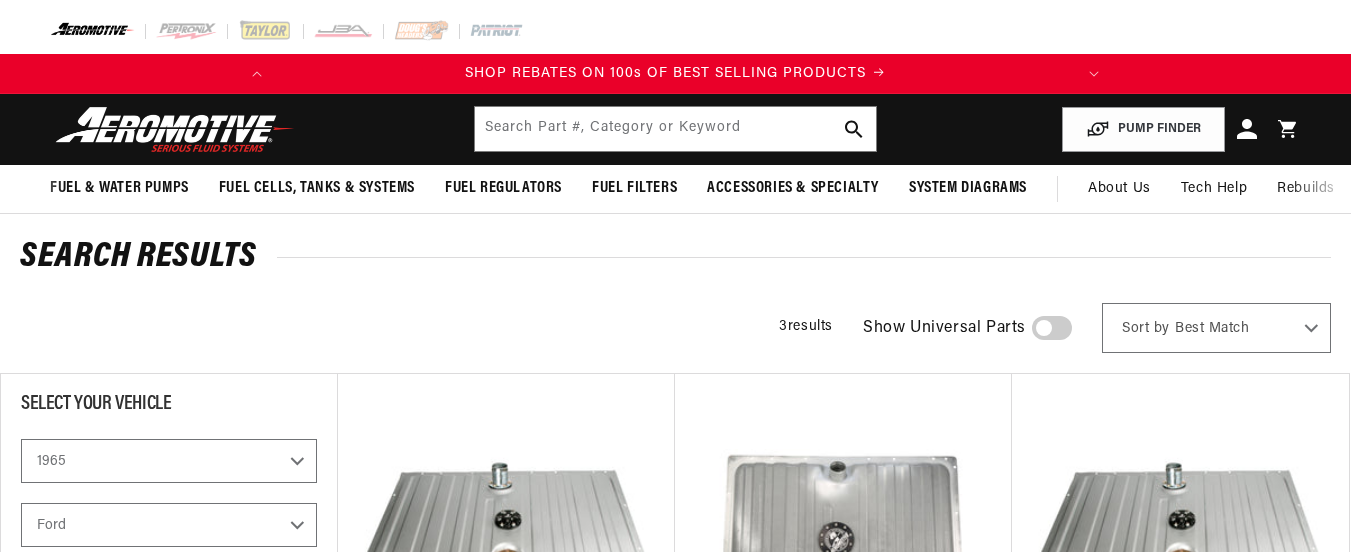 scroll, scrollTop: 0, scrollLeft: 0, axis: both 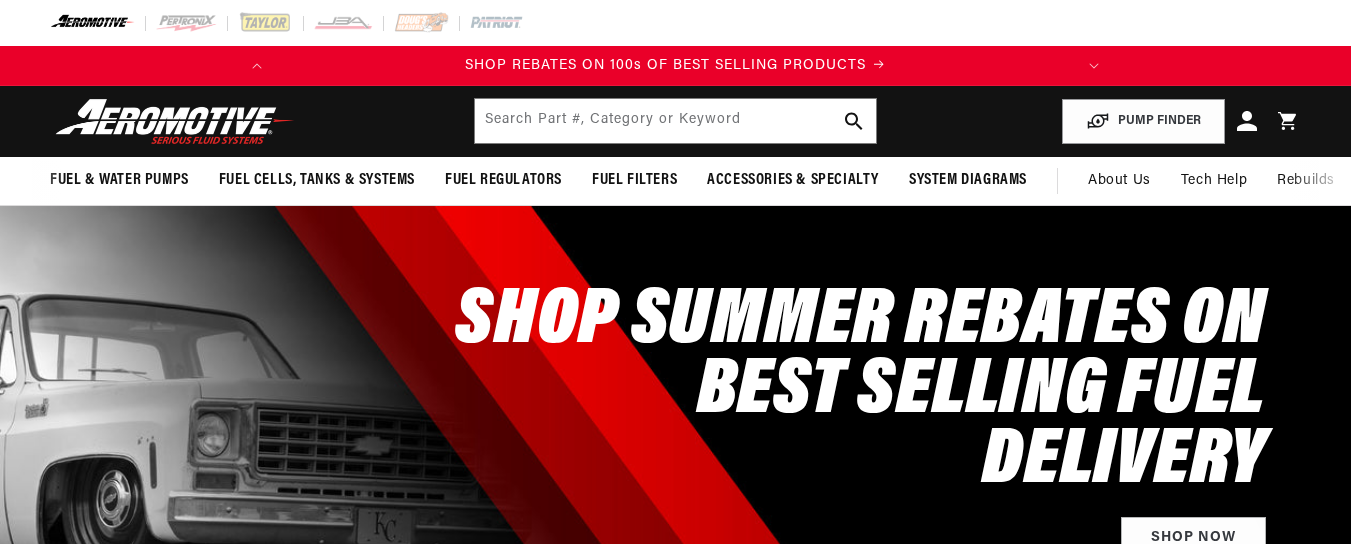 select on "1965" 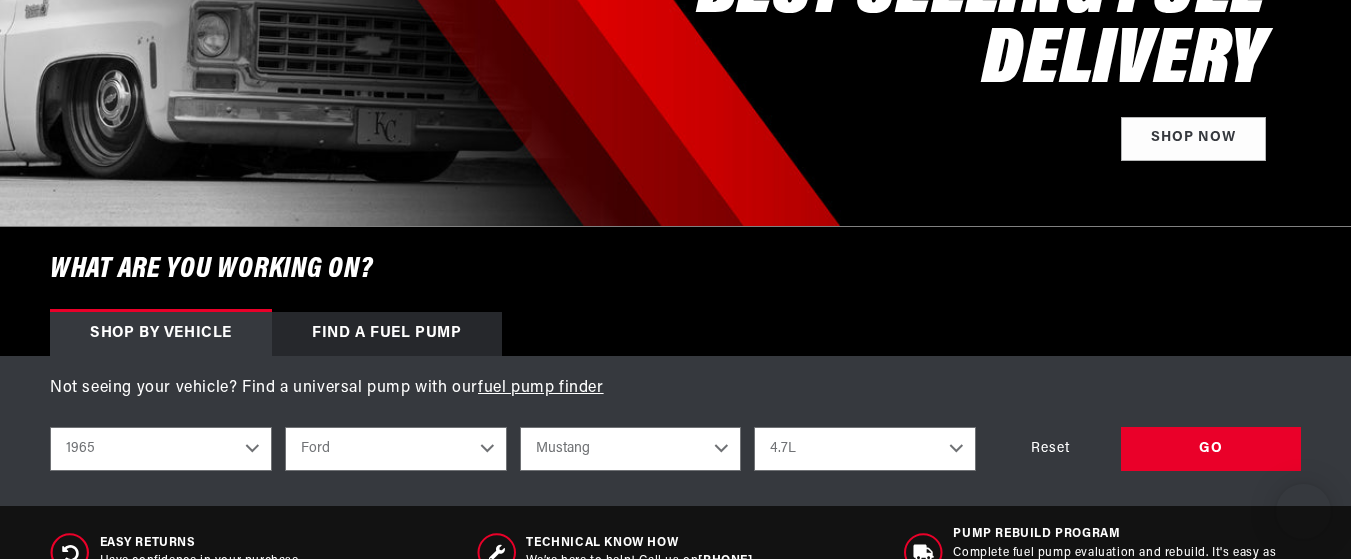 scroll, scrollTop: 400, scrollLeft: 0, axis: vertical 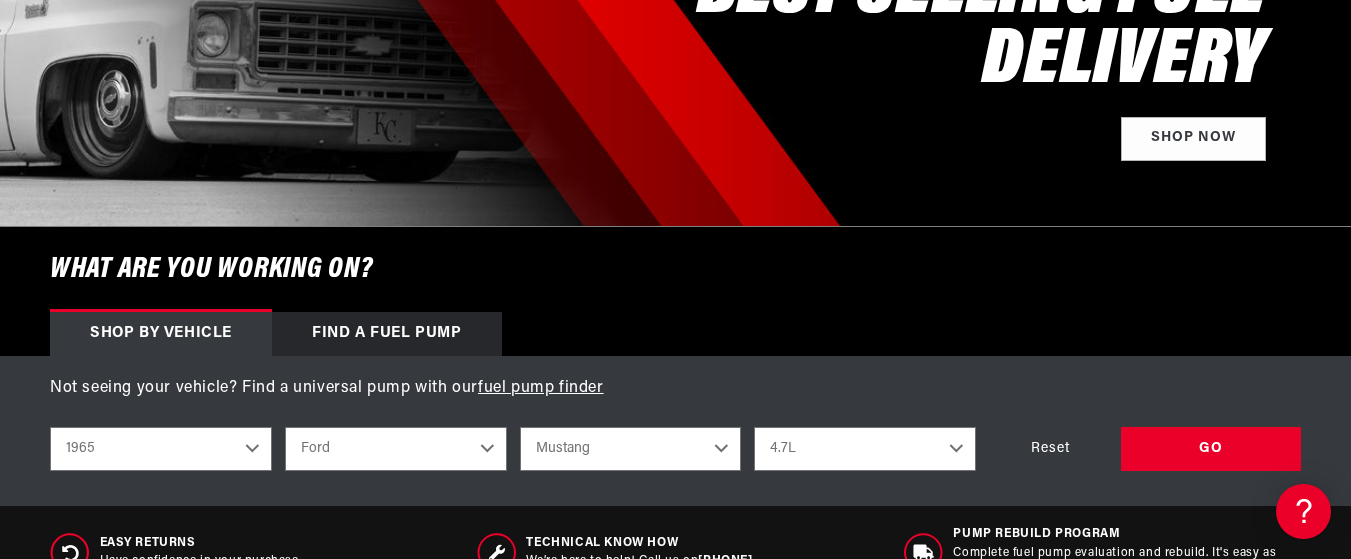 click on "Find a Fuel Pump" at bounding box center (387, 334) 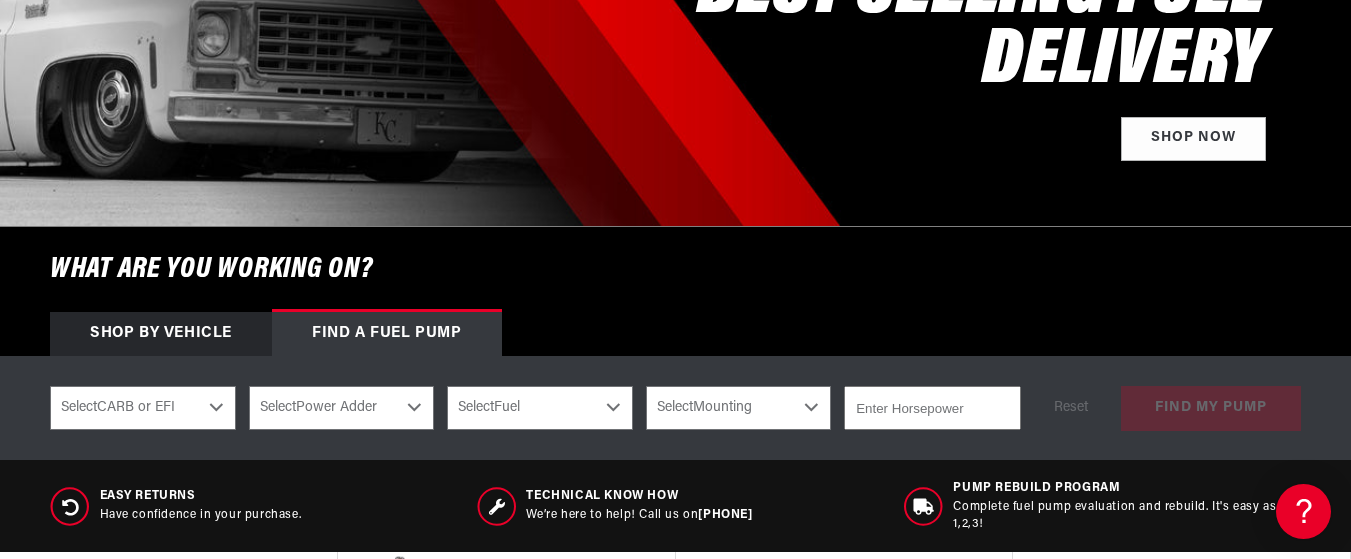 scroll, scrollTop: 0, scrollLeft: 791, axis: horizontal 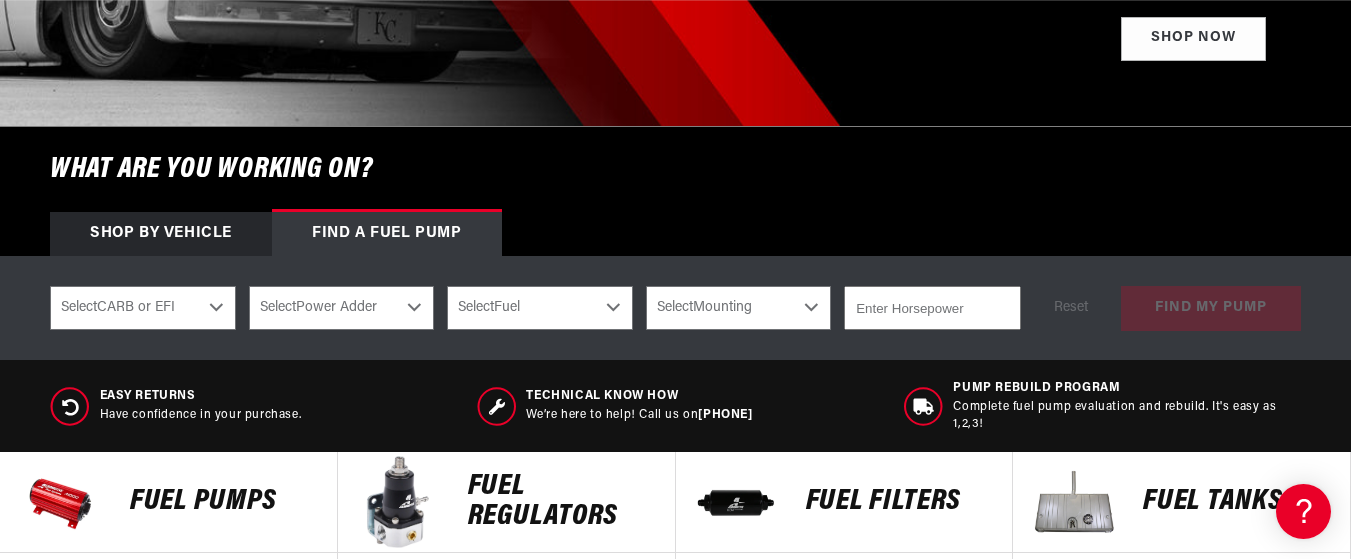 click on "Select  CARB or EFI
Carbureted
Fuel Injected" at bounding box center (143, 308) 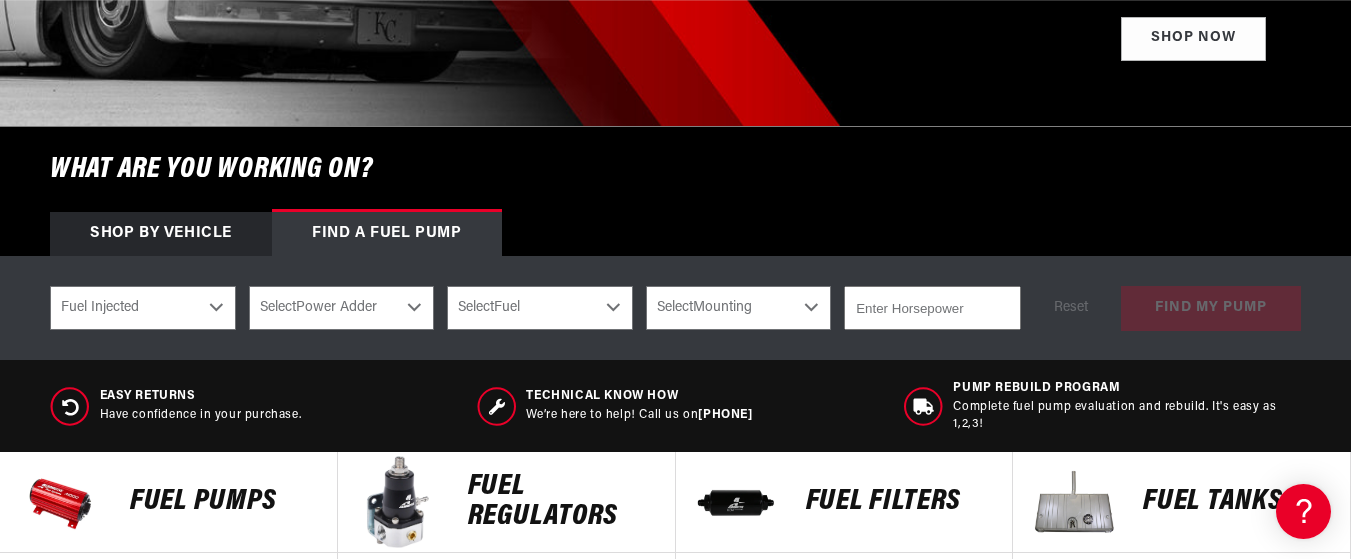 click on "Select  CARB or EFI
Carbureted
Fuel Injected" at bounding box center [143, 308] 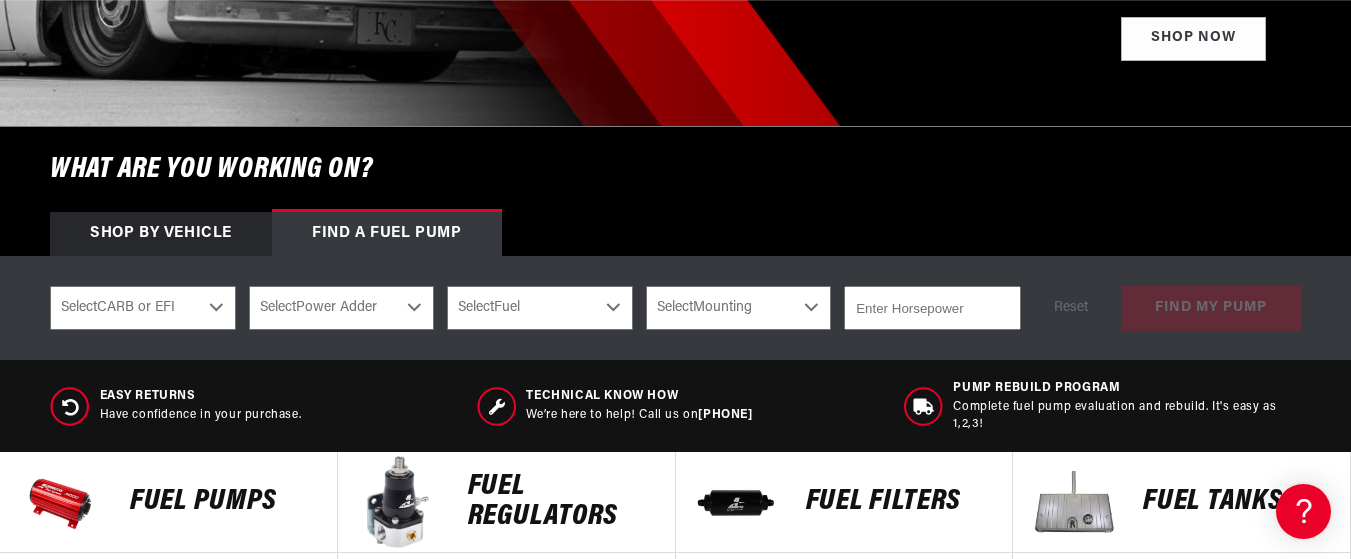 select on "Fuel-Injected" 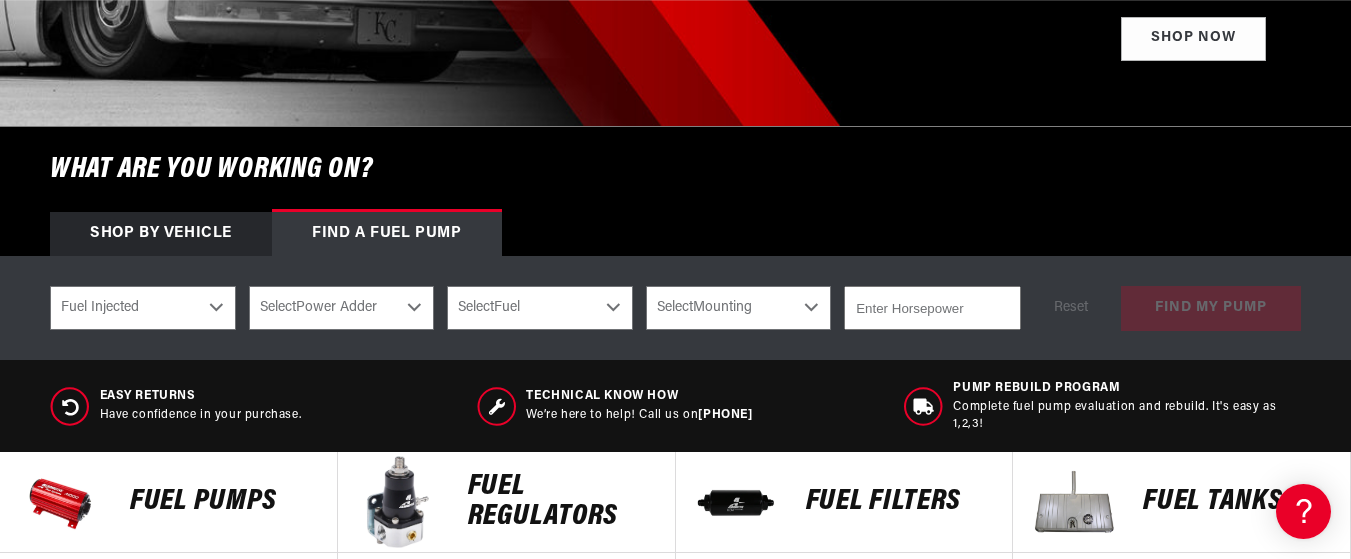scroll, scrollTop: 0, scrollLeft: 0, axis: both 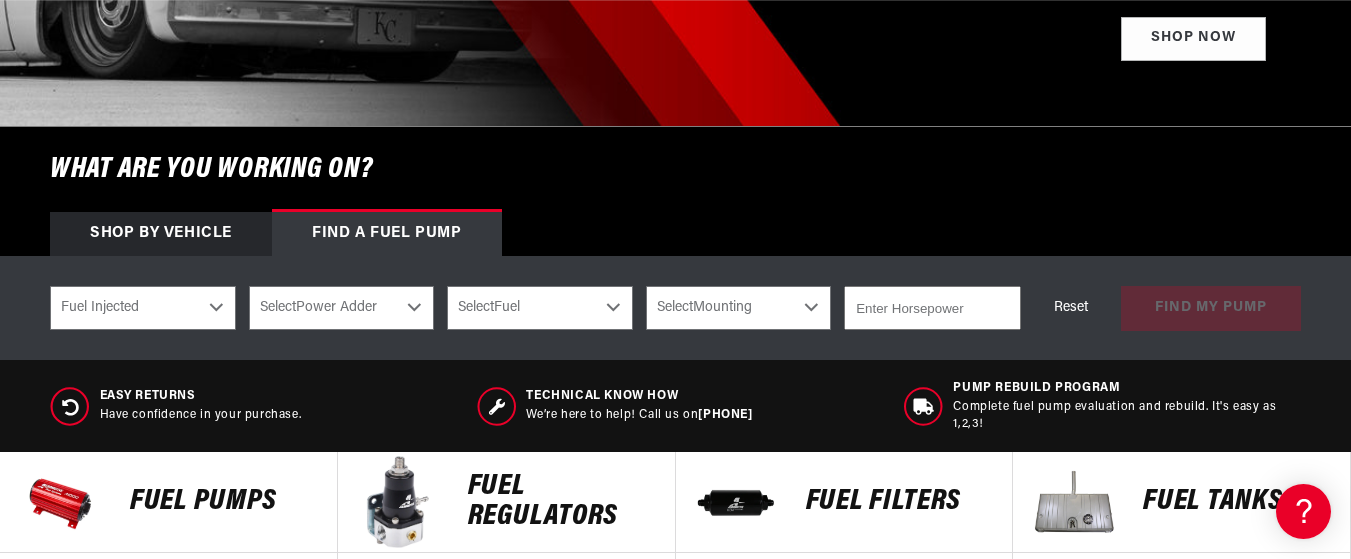 click on "Select  Power Adder
No - Naturally Aspirated
Yes - Forced Induction" at bounding box center [342, 308] 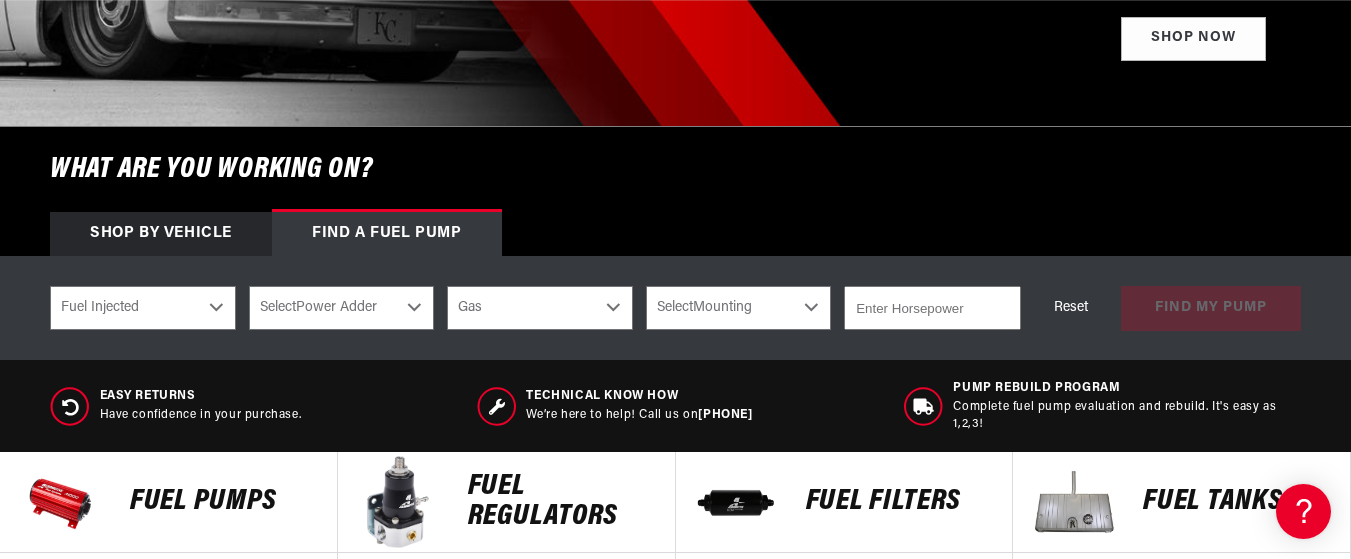 click on "Select  Fuel
E85
Gas" at bounding box center [540, 308] 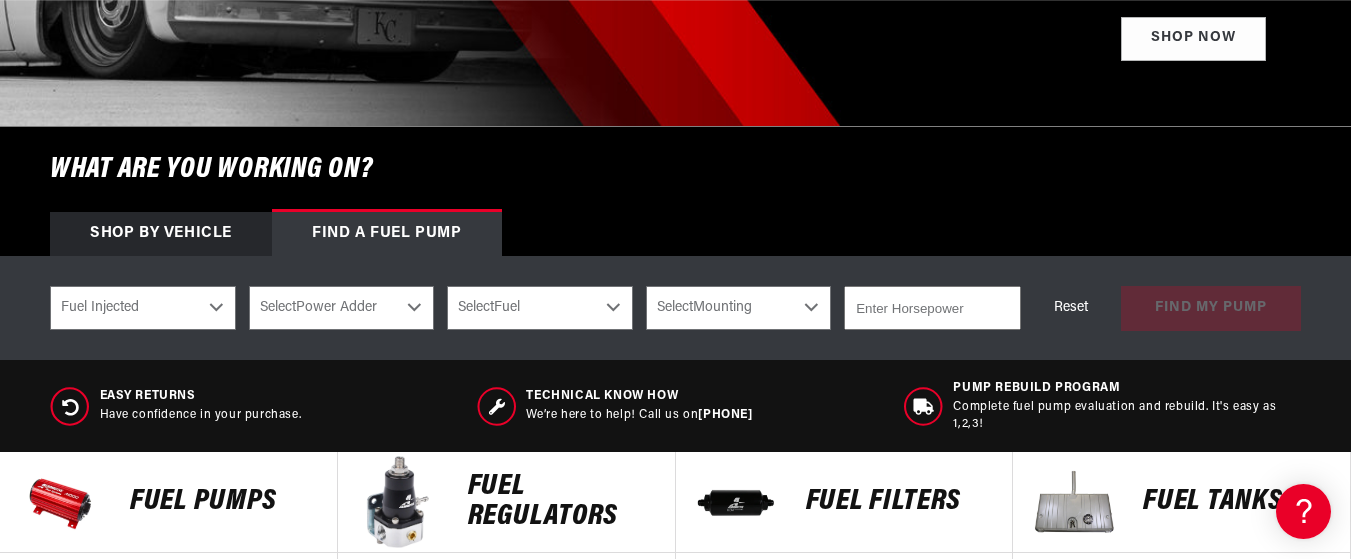 select on "Gas" 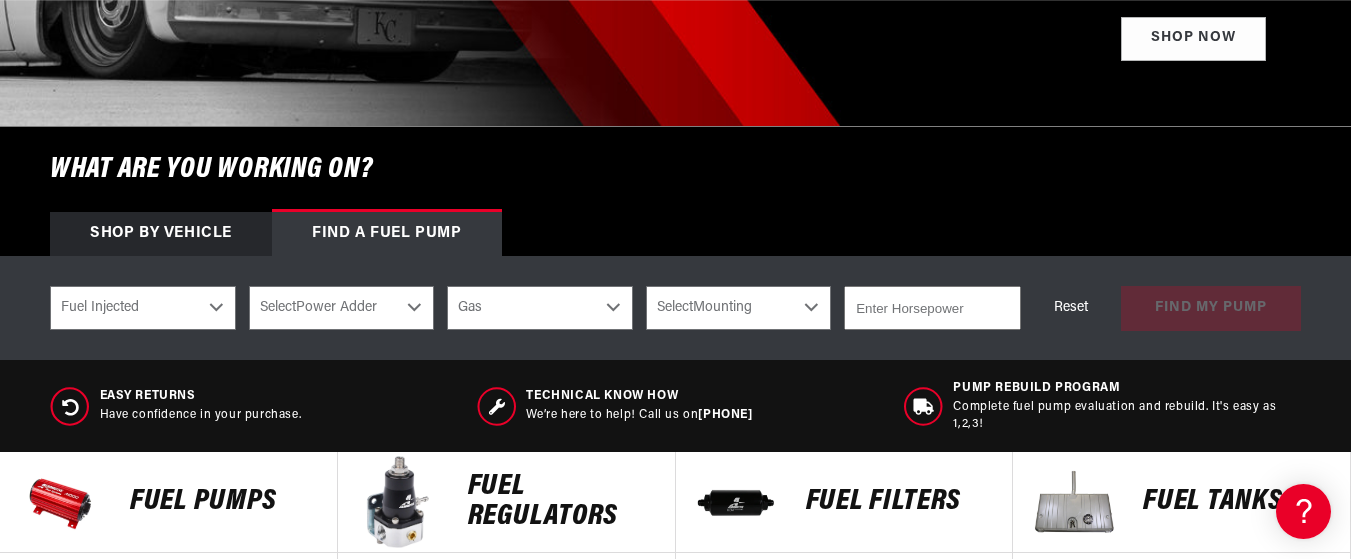 scroll, scrollTop: 0, scrollLeft: 791, axis: horizontal 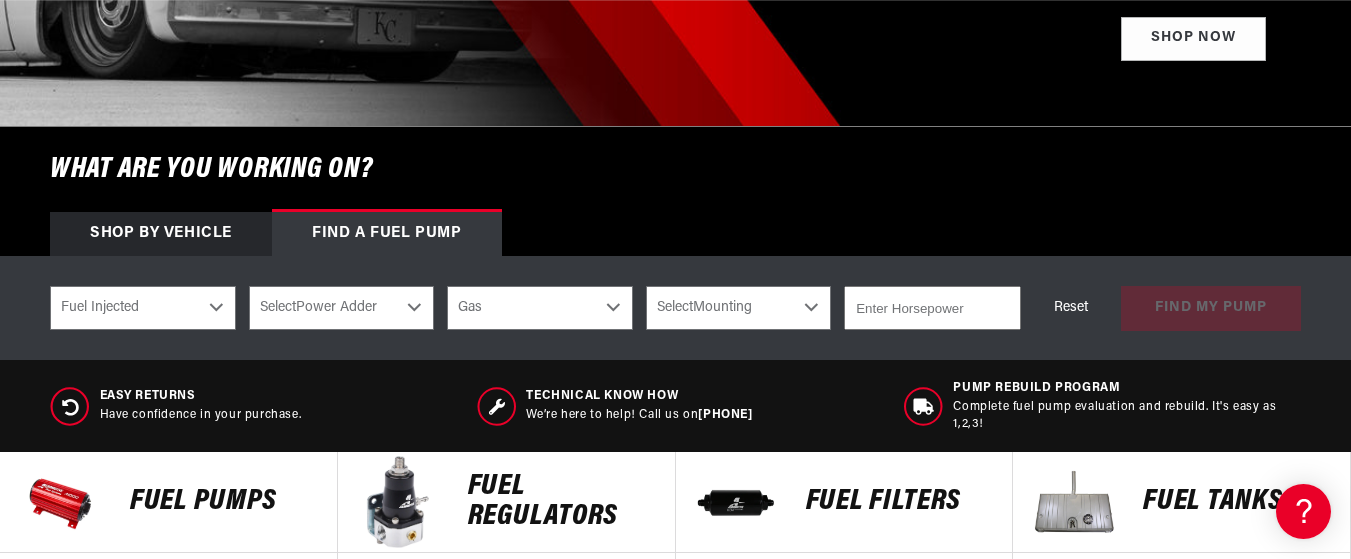 select on "In-Tank" 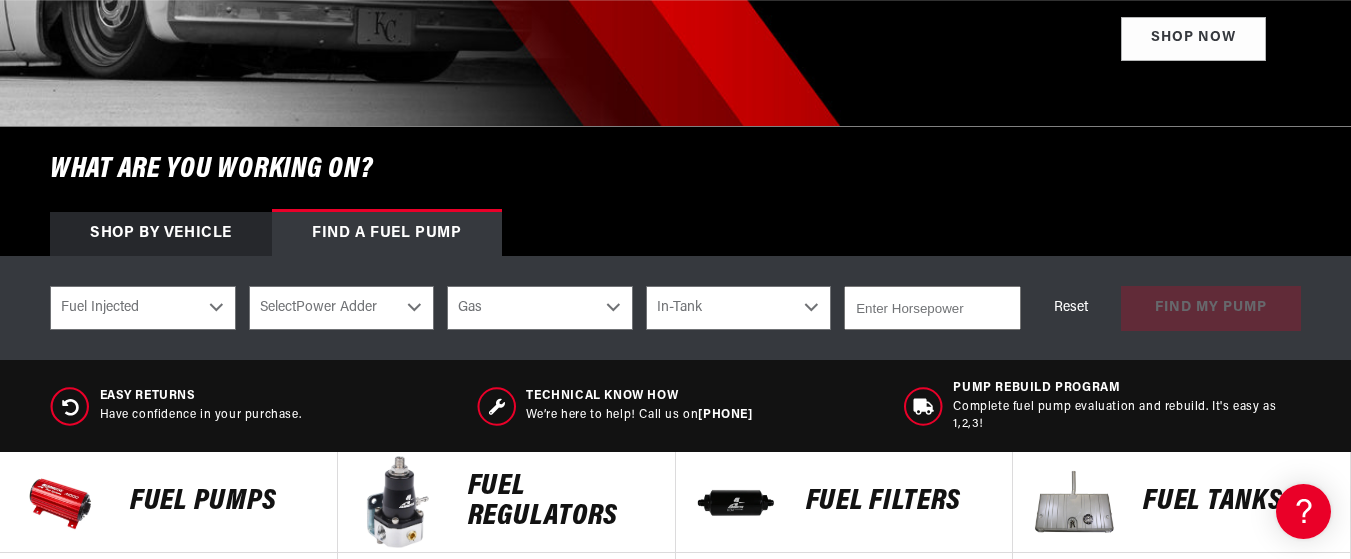 click on "Select  Mounting
External
In-Tank" at bounding box center [739, 308] 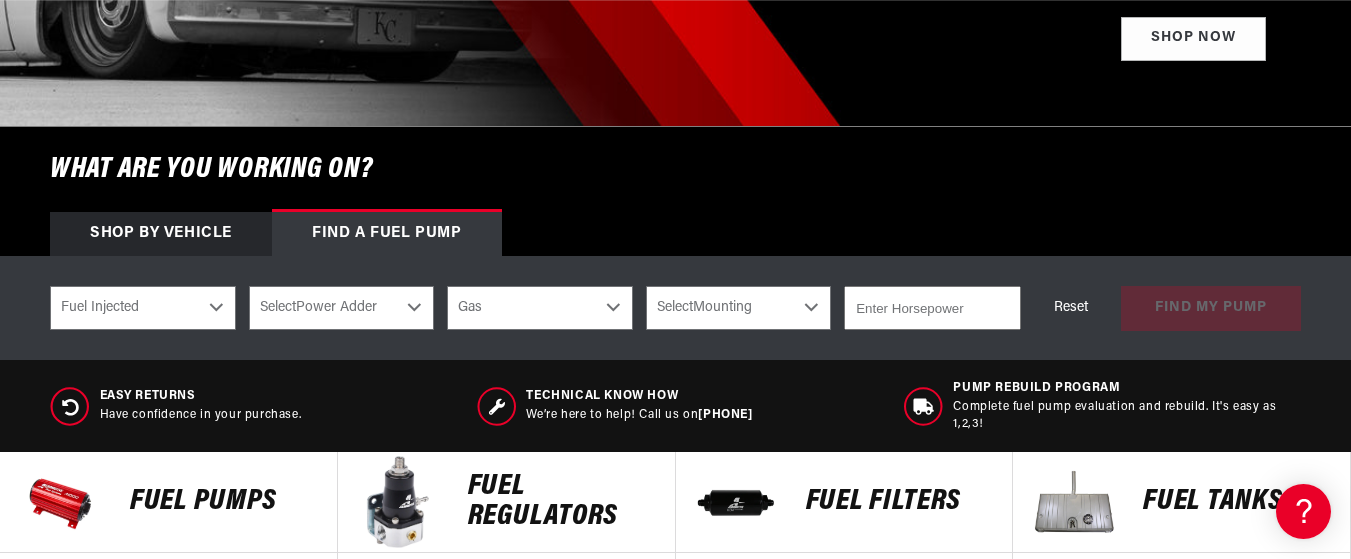 select on "In-Tank" 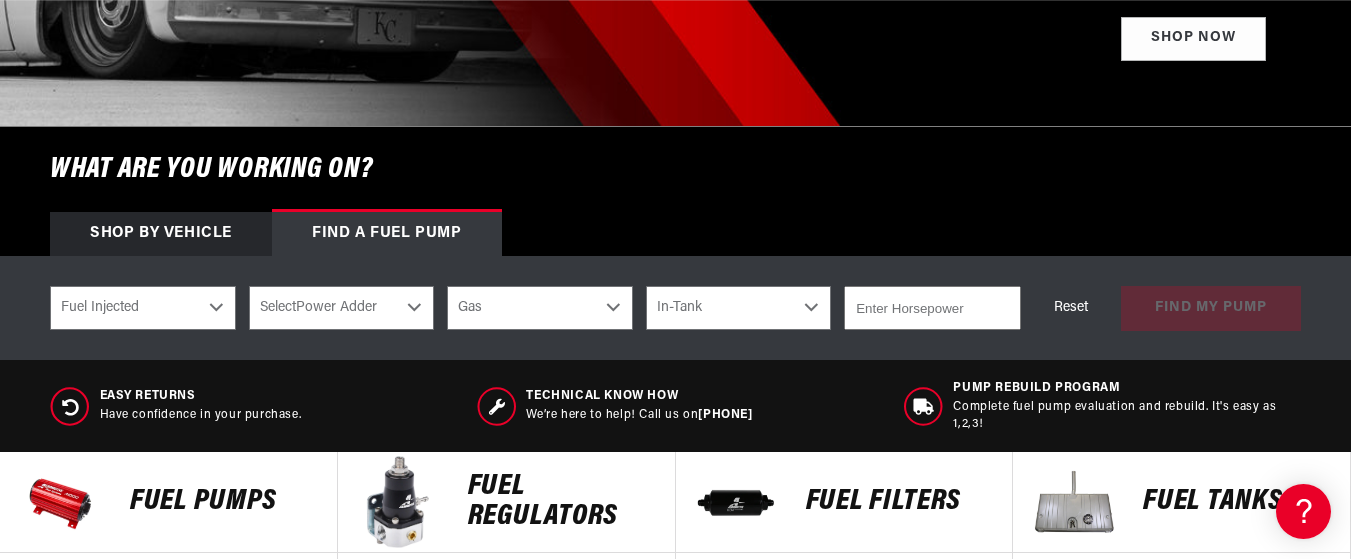 scroll, scrollTop: 0, scrollLeft: 791, axis: horizontal 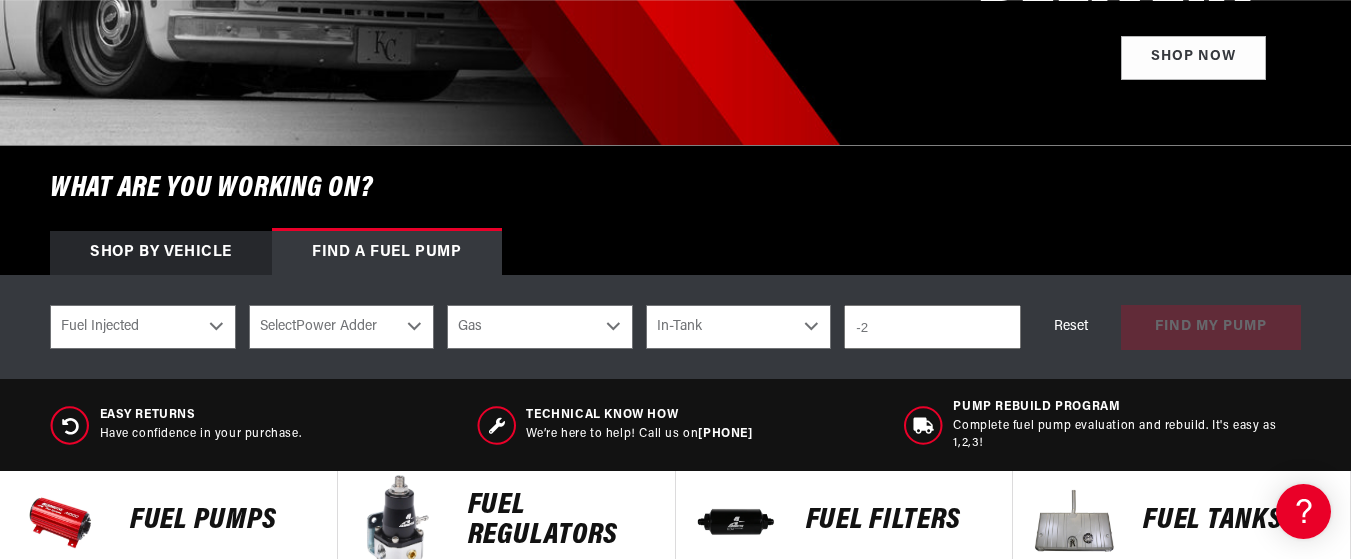 type on "-2" 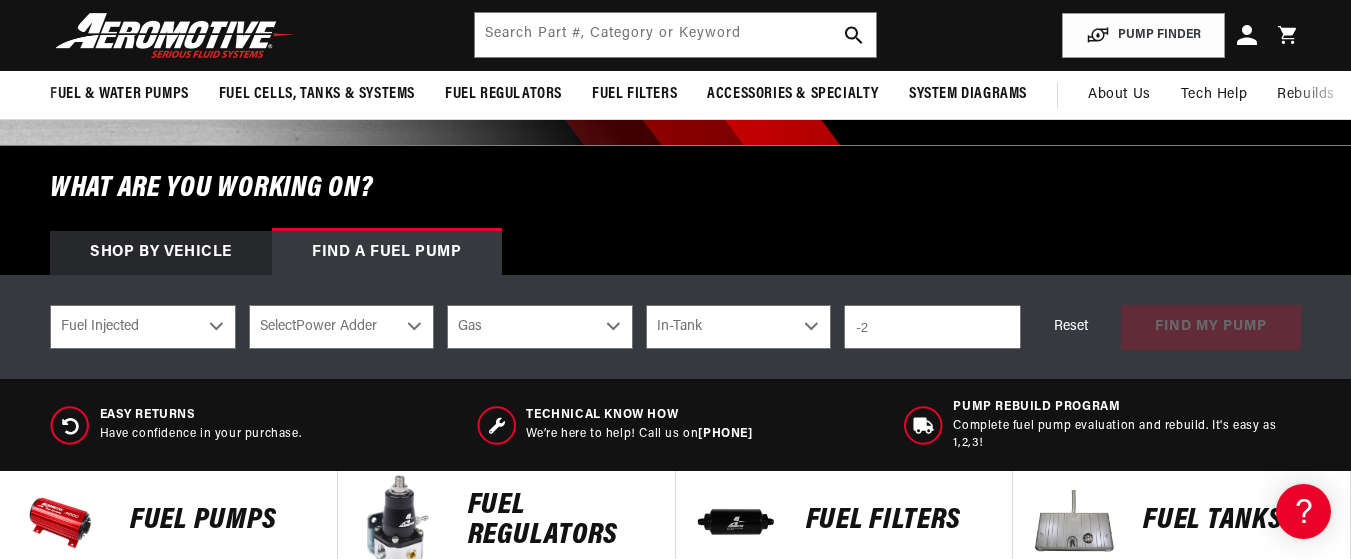 scroll, scrollTop: 281, scrollLeft: 0, axis: vertical 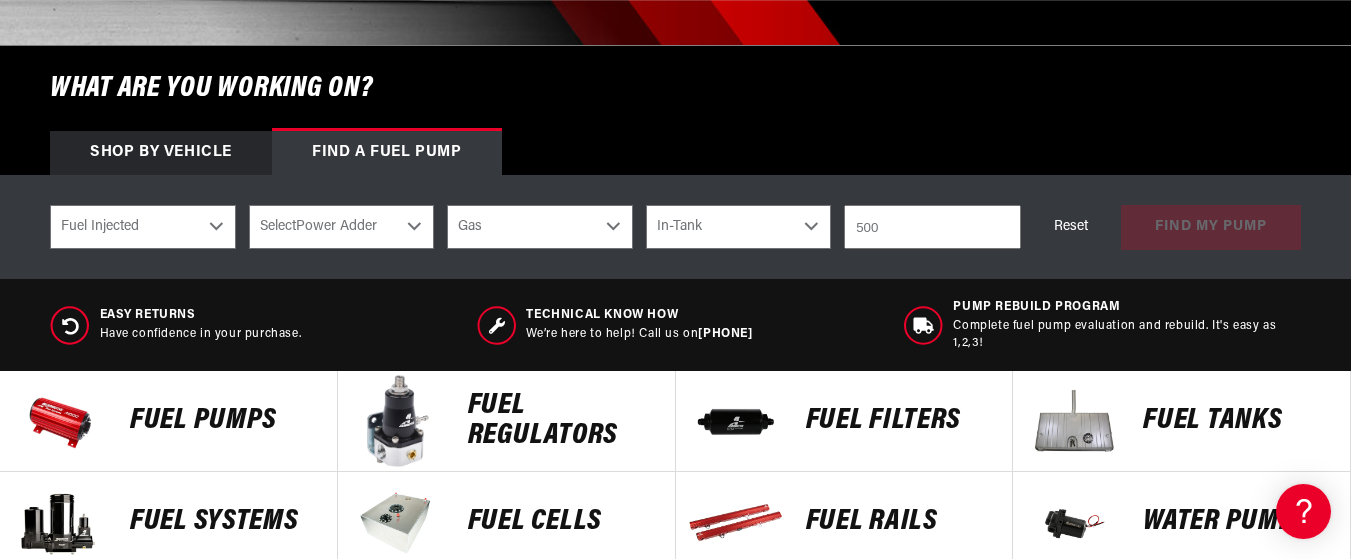 type on "500" 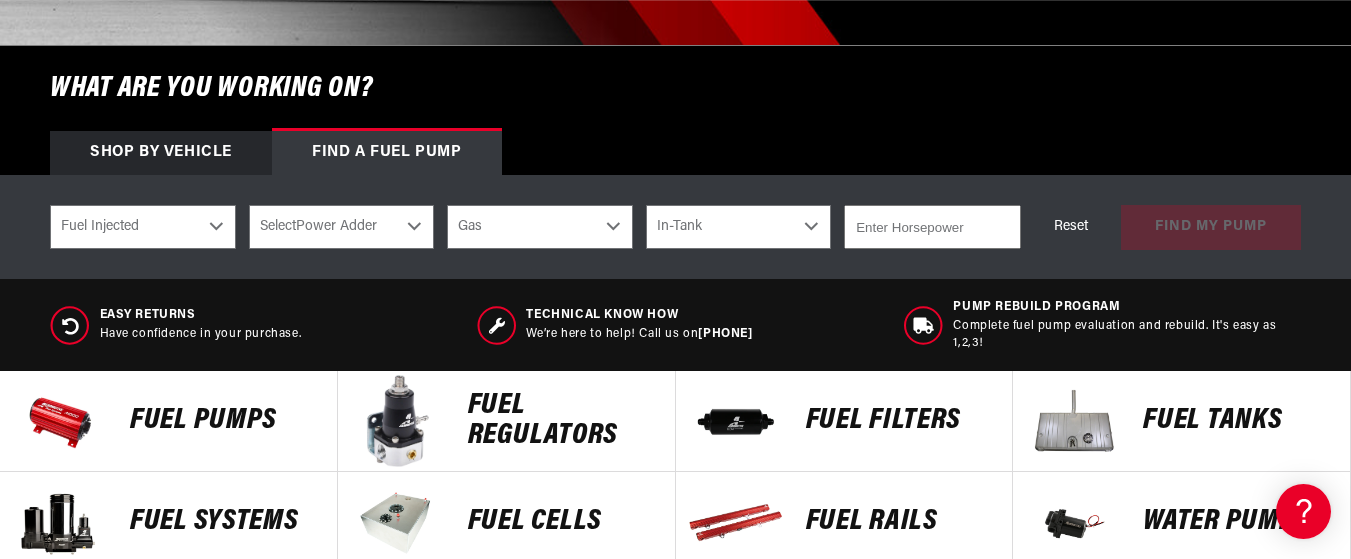 select 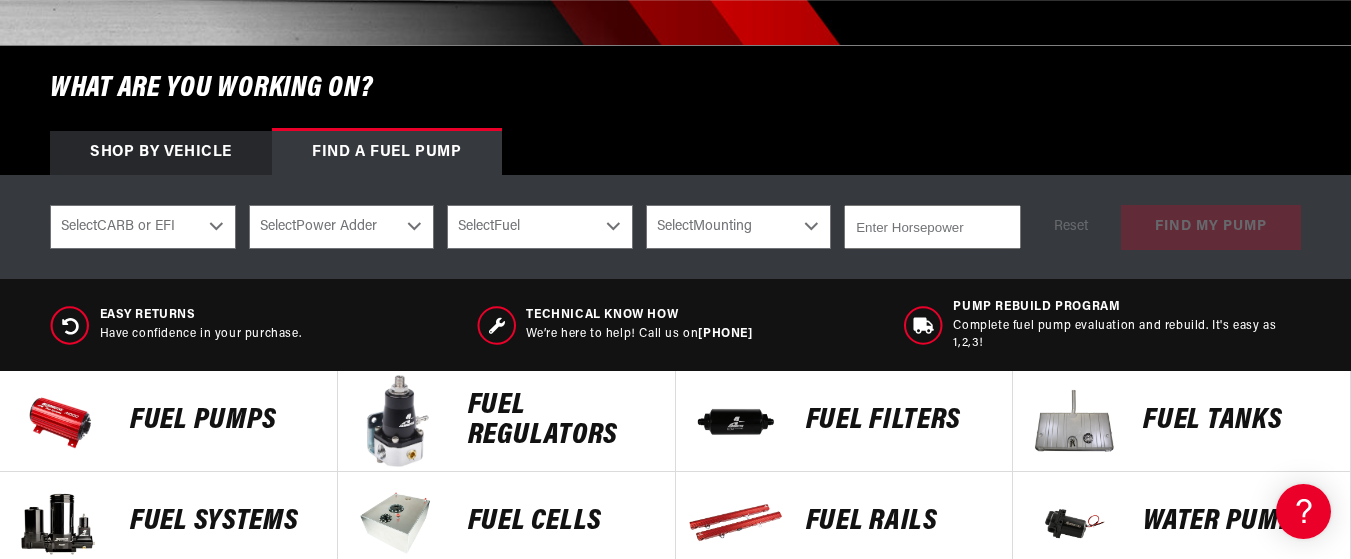 scroll, scrollTop: 0, scrollLeft: 791, axis: horizontal 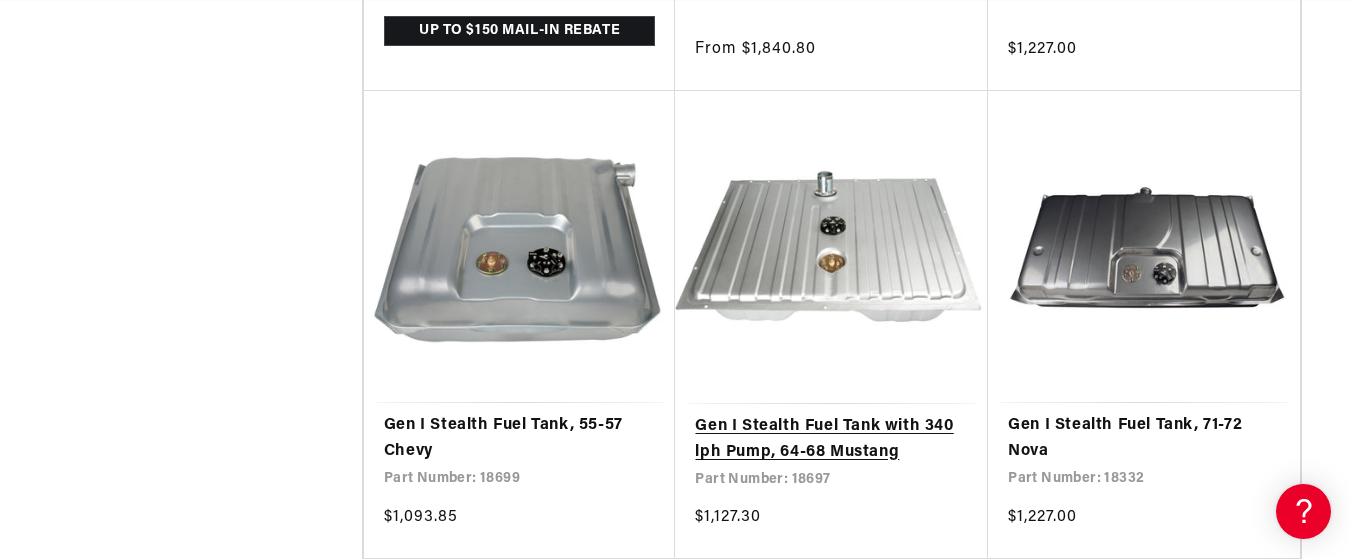 click on "Gen I Stealth Fuel Tank with 340 lph Pump, 64-68 Mustang" at bounding box center (831, 439) 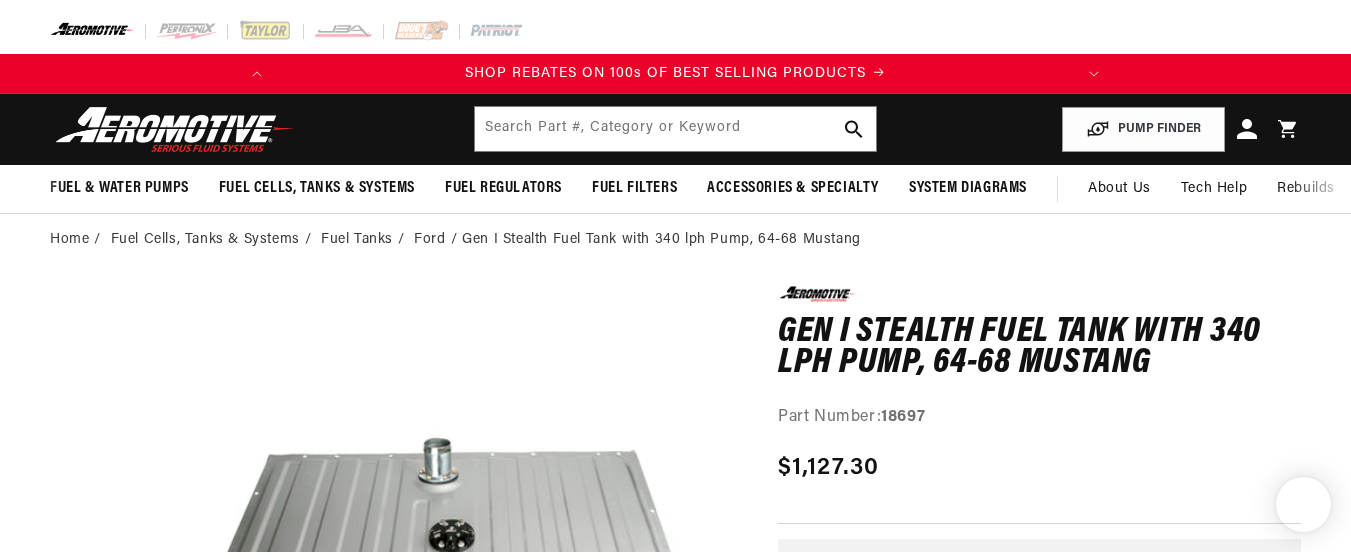scroll, scrollTop: 0, scrollLeft: 0, axis: both 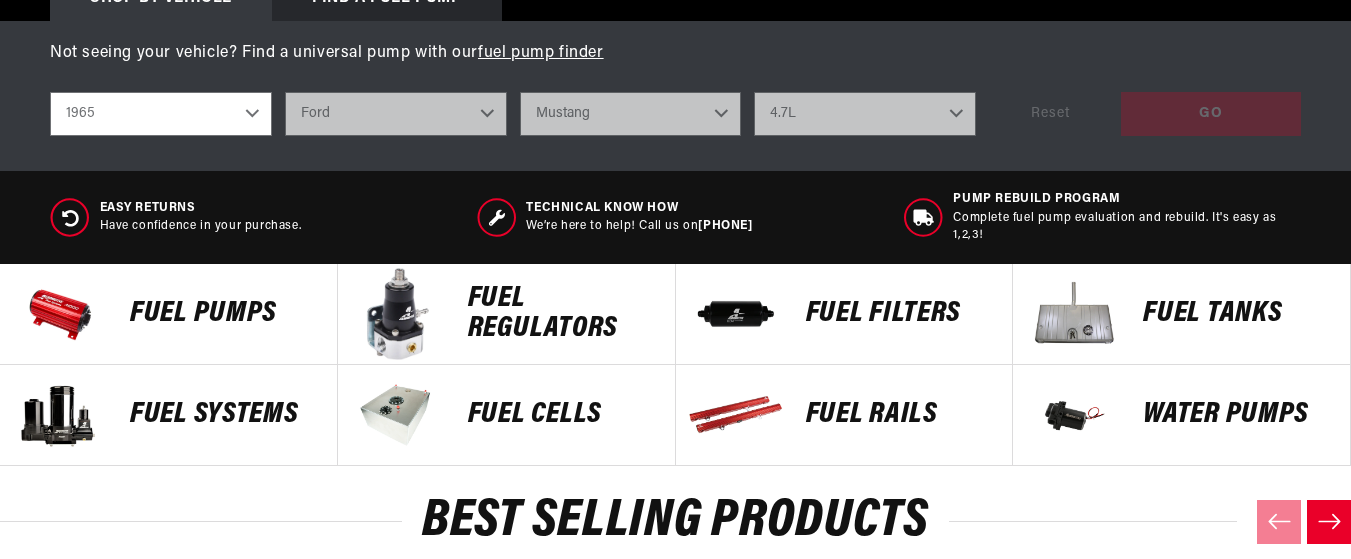 select on "1965" 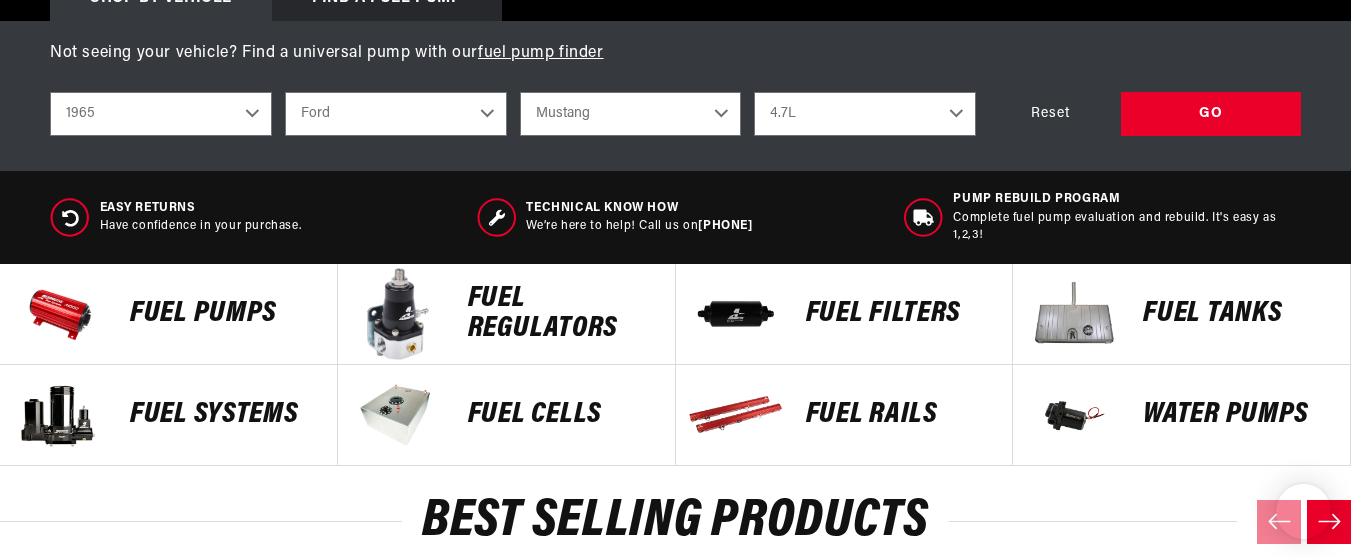 scroll, scrollTop: 735, scrollLeft: 0, axis: vertical 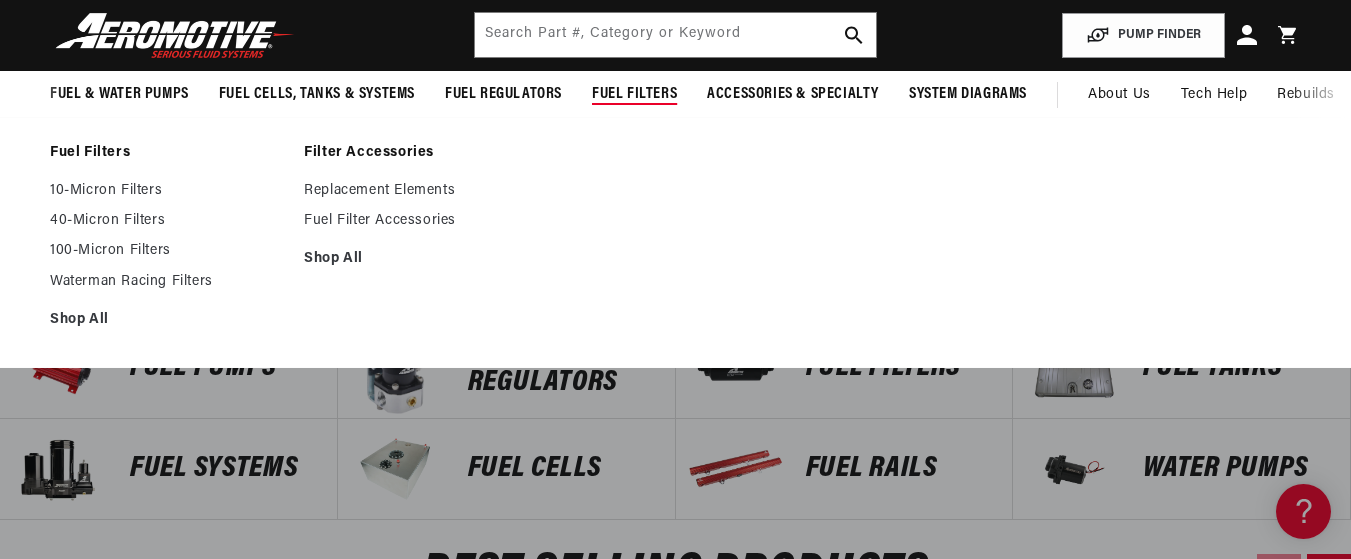 click on "Fuel Filters" at bounding box center [634, 94] 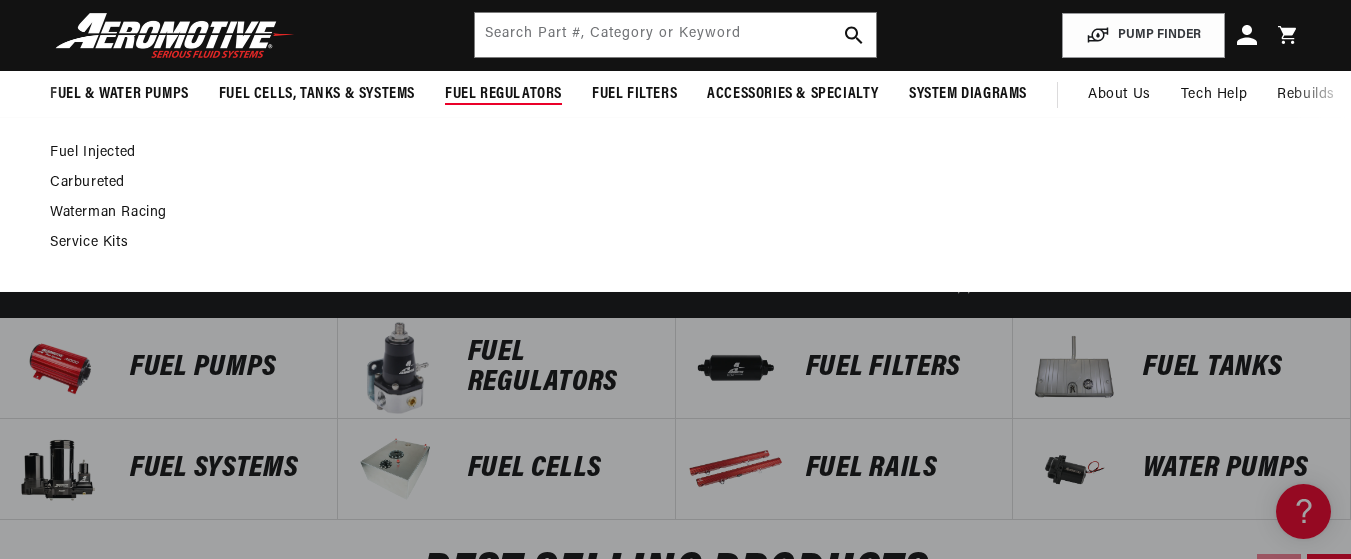 scroll, scrollTop: 0, scrollLeft: 0, axis: both 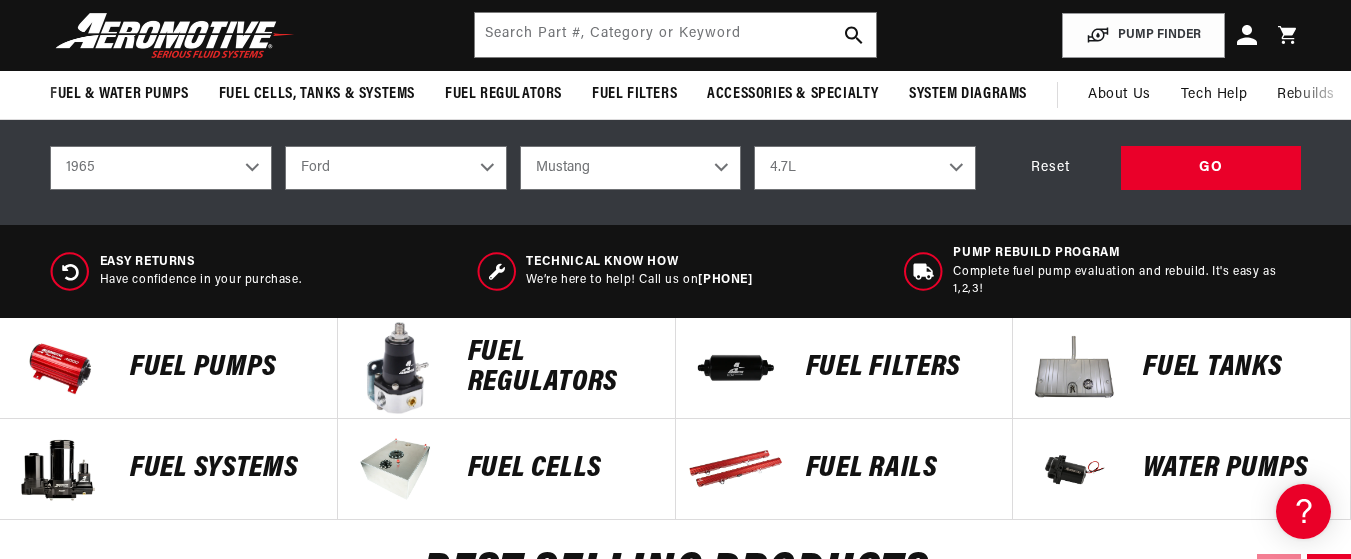 click on "FUEL FILTERS" at bounding box center [899, 368] 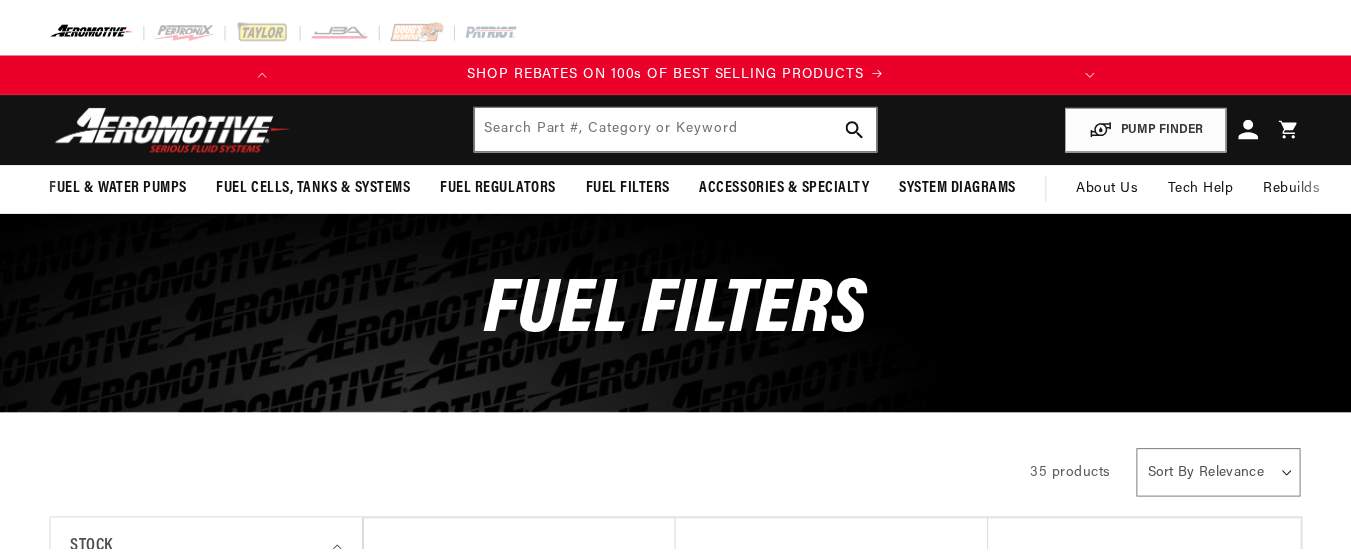 scroll, scrollTop: 0, scrollLeft: 0, axis: both 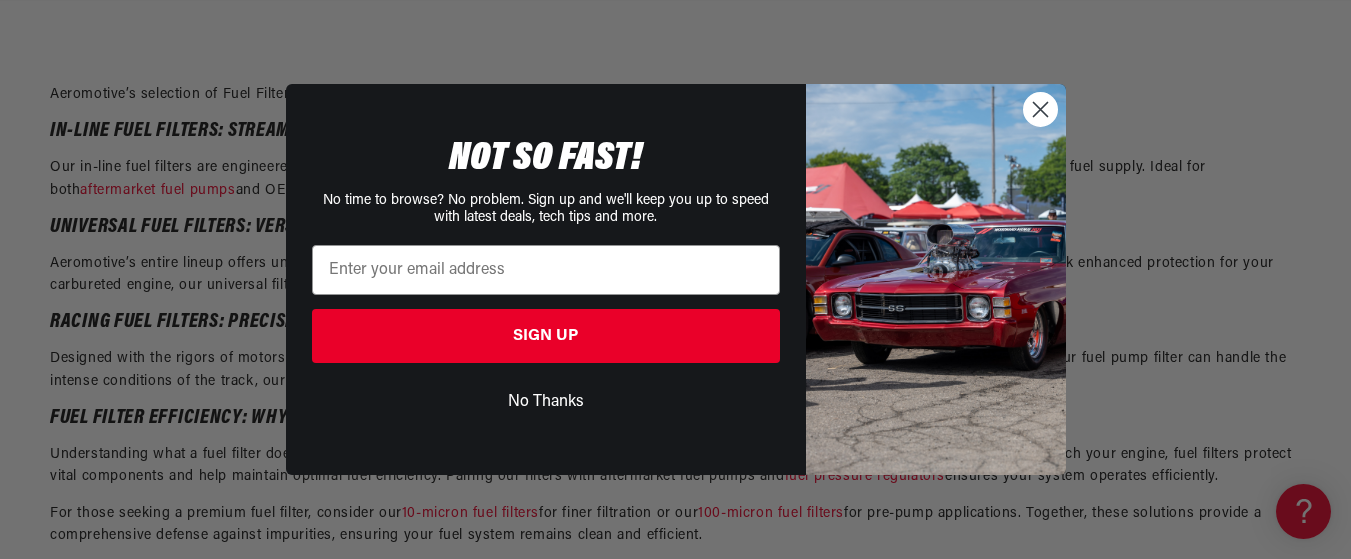 click on "No Thanks" at bounding box center (546, 402) 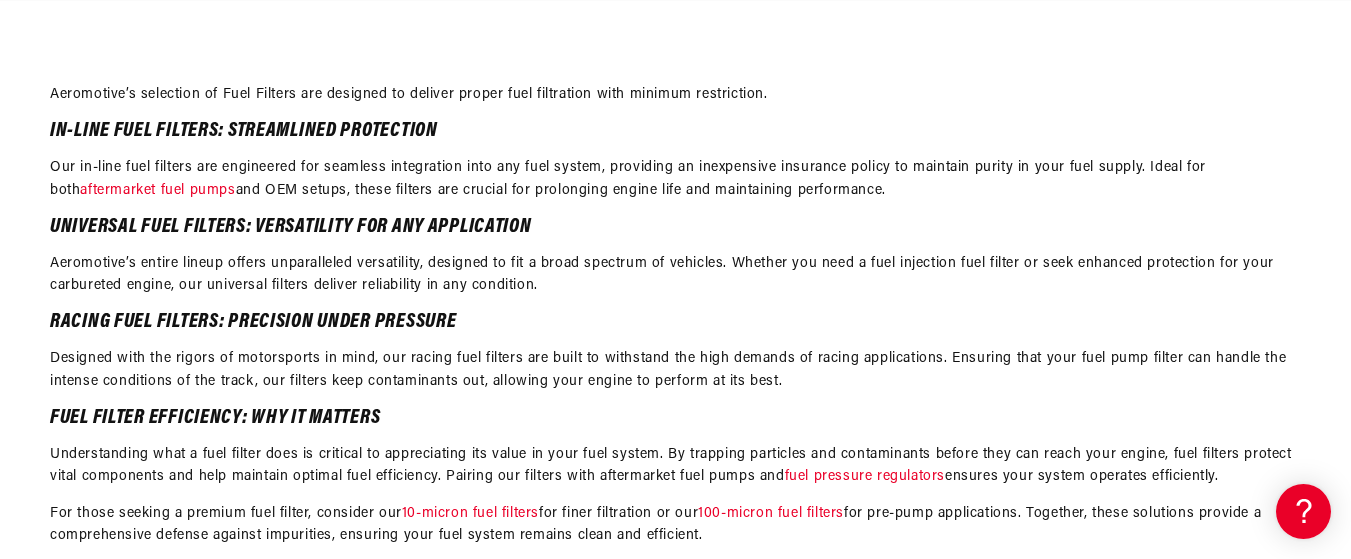 scroll, scrollTop: 0, scrollLeft: 791, axis: horizontal 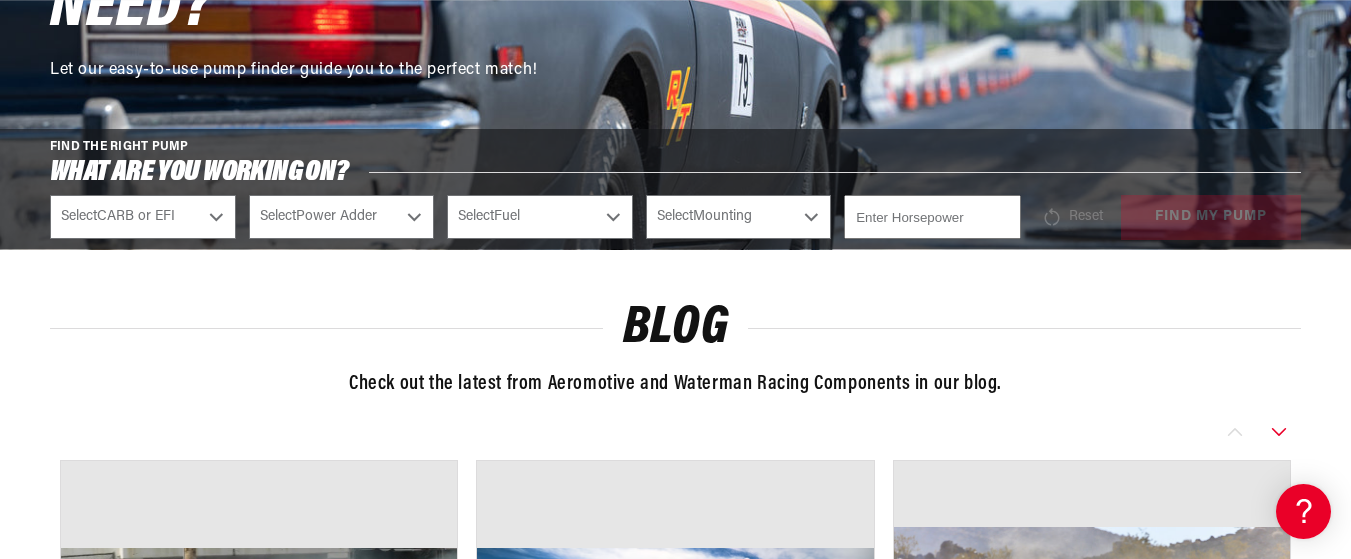 click on "Select  CARB or EFI
Carbureted
Fuel Injected" at bounding box center (143, 217) 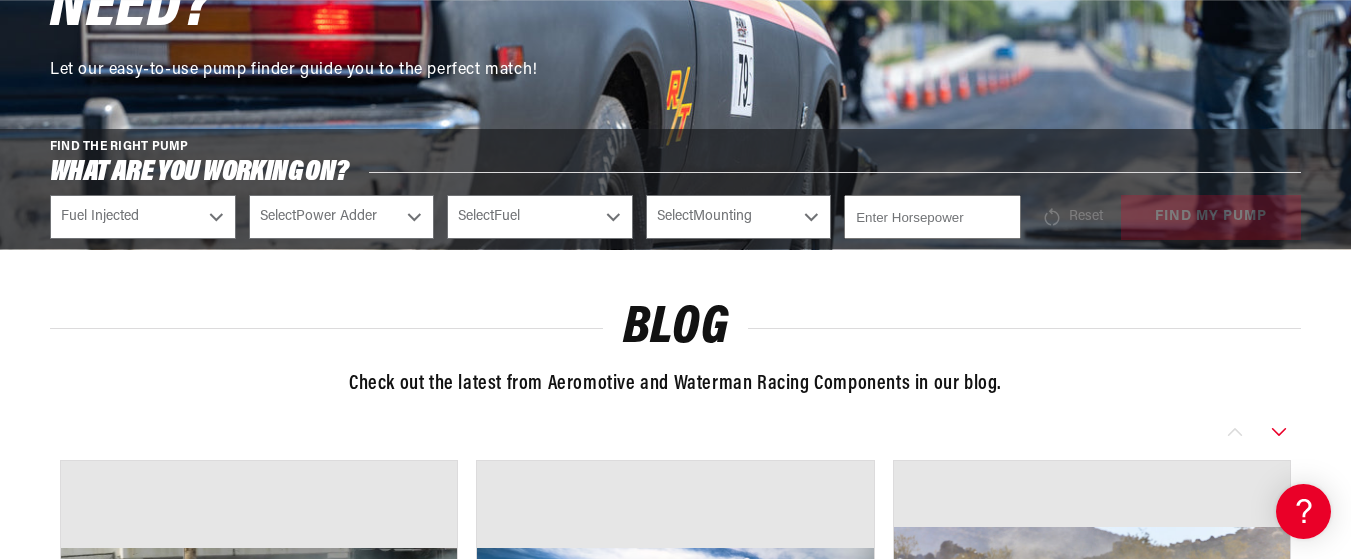 click on "Select  CARB or EFI
Carbureted
Fuel Injected" at bounding box center [143, 217] 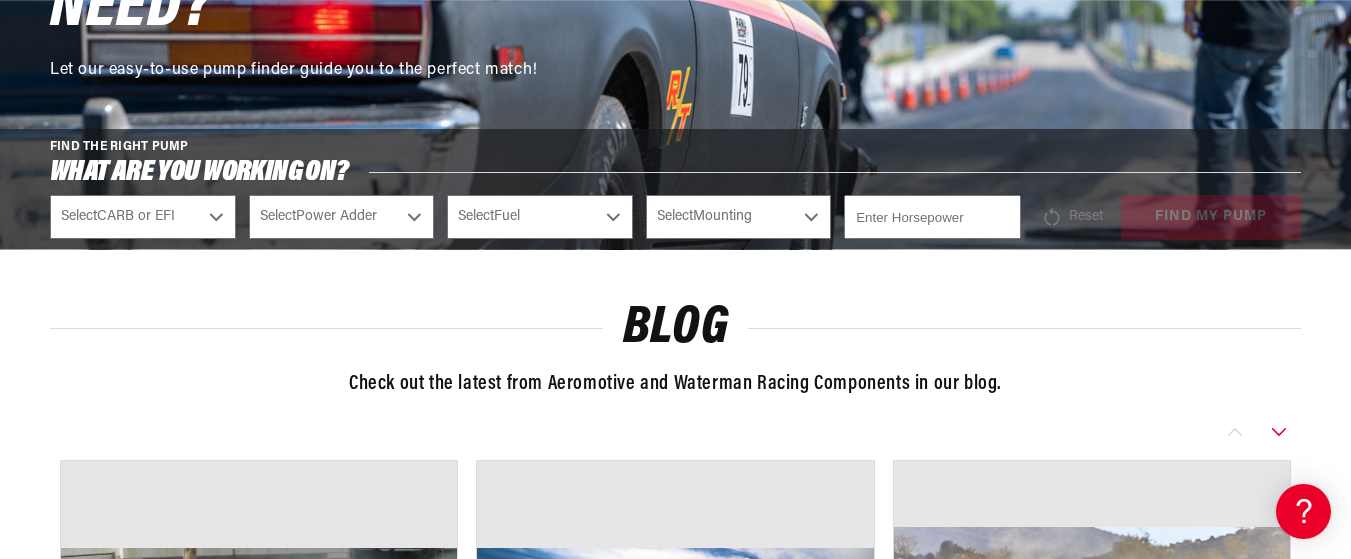select on "Fuel-Injected" 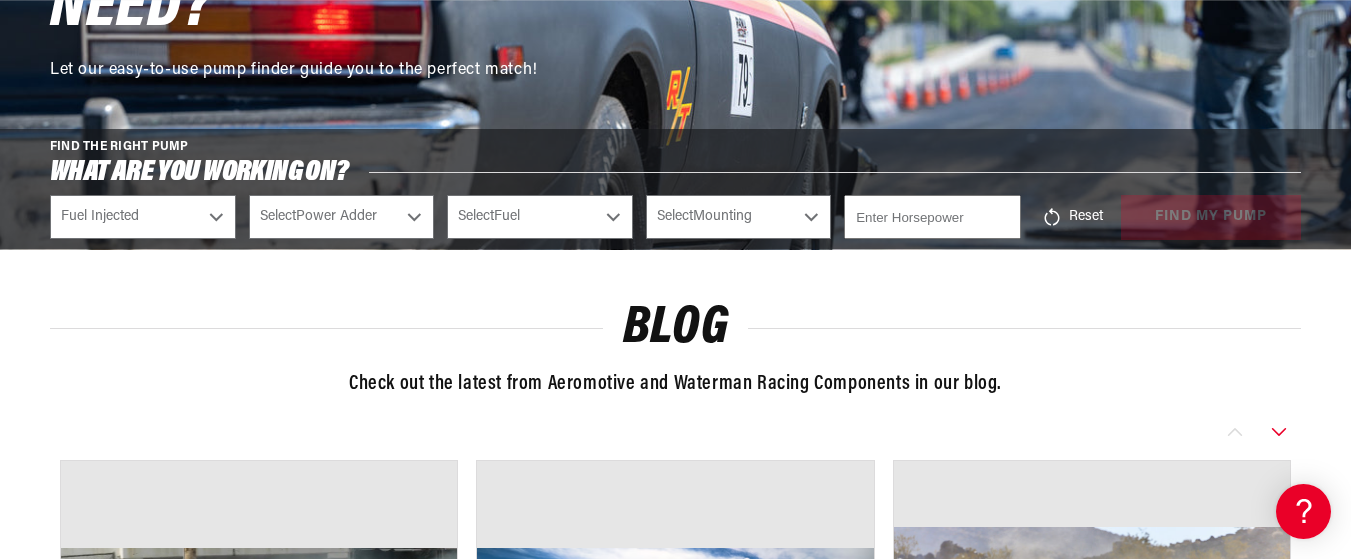 click on "Select  Power Adder
No - Naturally Aspirated
Yes - Forced Induction" at bounding box center (342, 217) 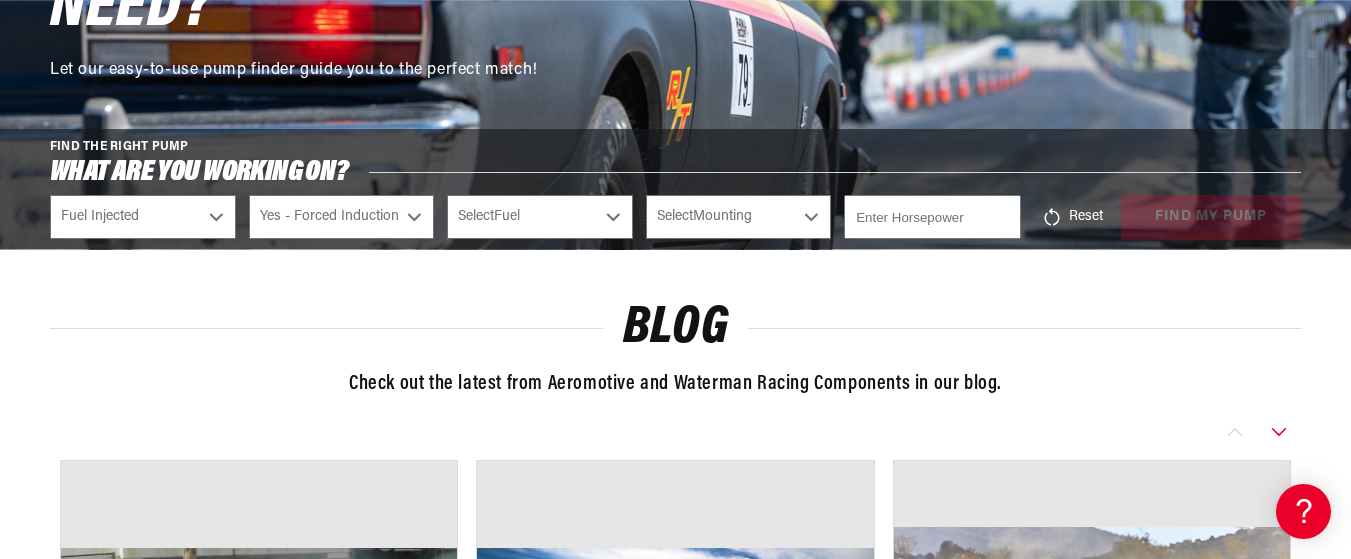 click on "Select  Power Adder
No - Naturally Aspirated
Yes - Forced Induction" at bounding box center (342, 217) 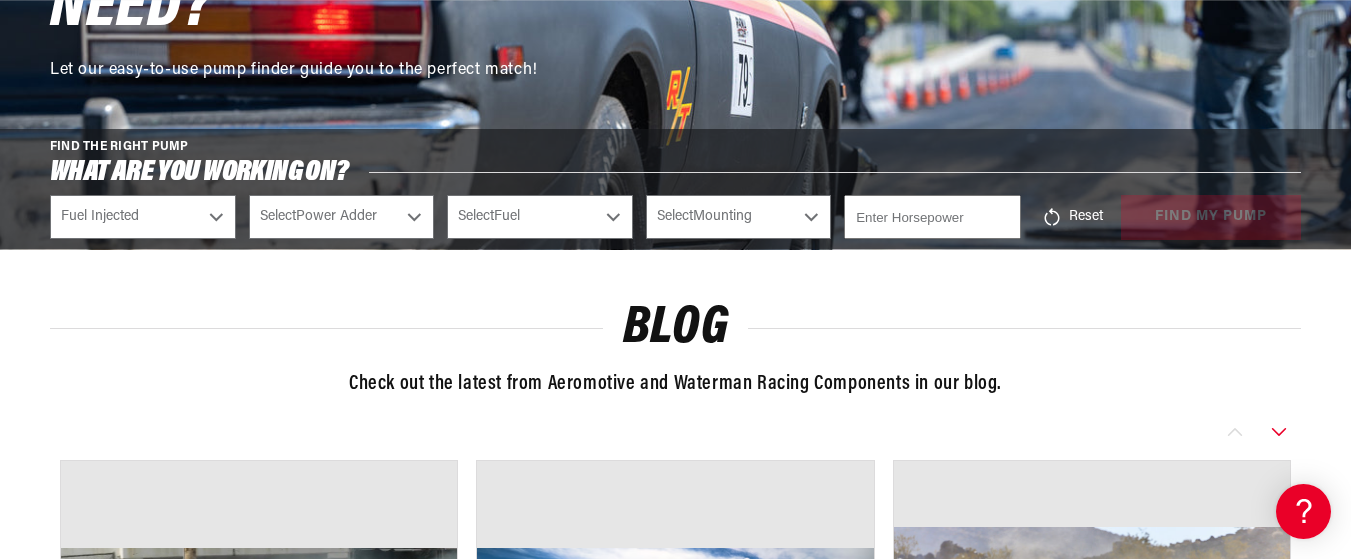 select on "Yes-Forced-Induction" 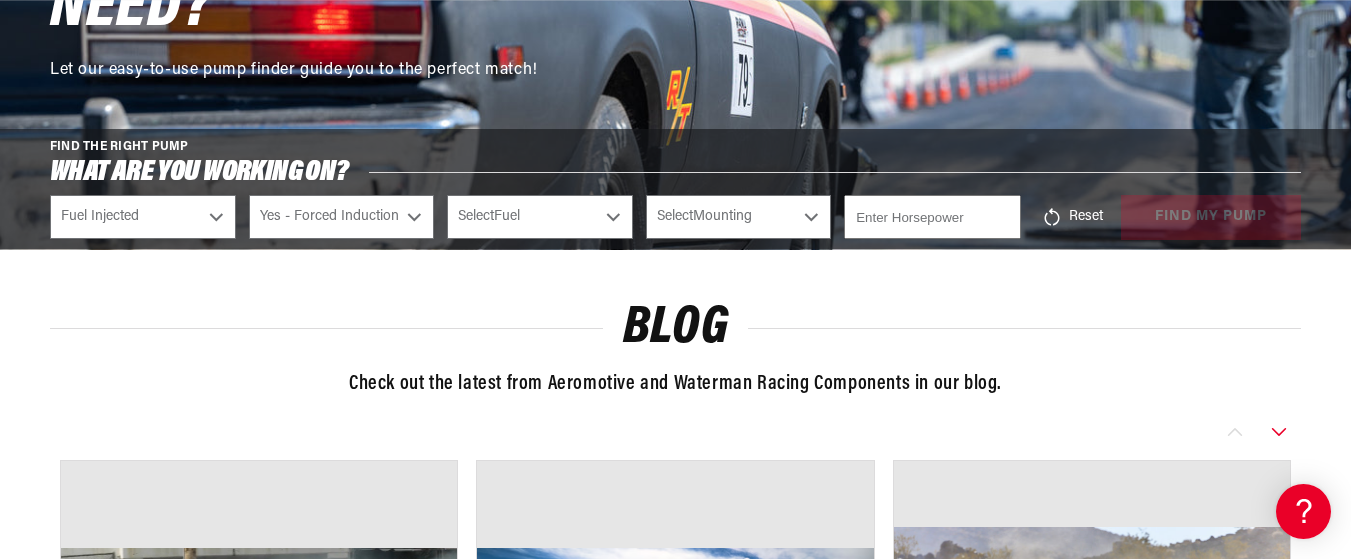 scroll, scrollTop: 0, scrollLeft: 791, axis: horizontal 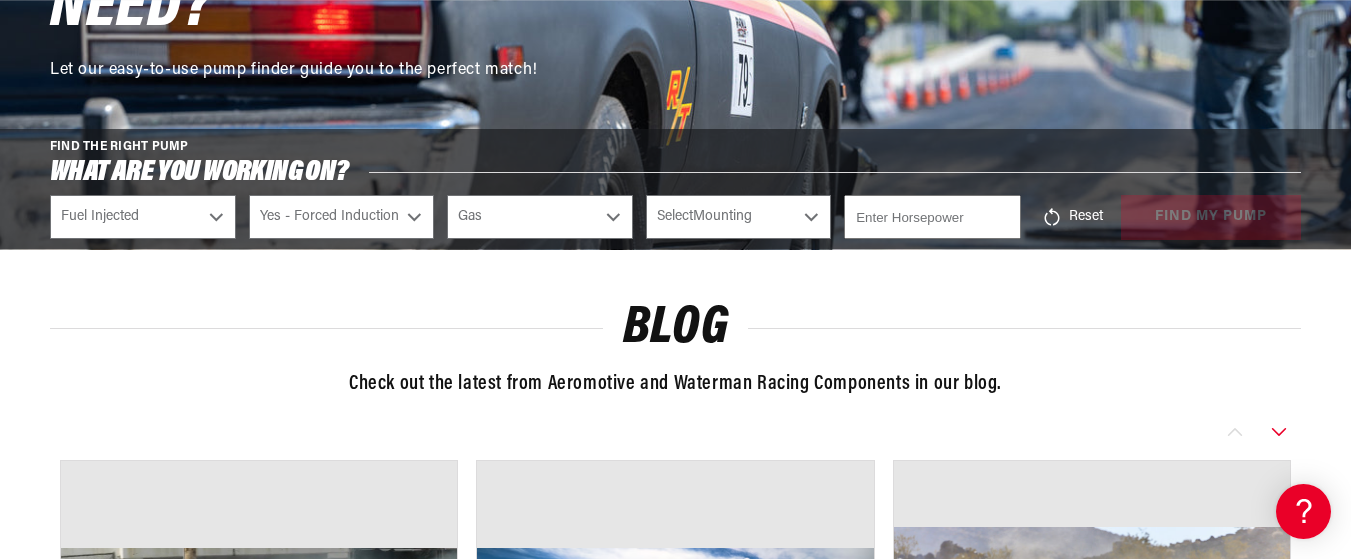click on "Select  Fuel
E85
Gas" at bounding box center (540, 217) 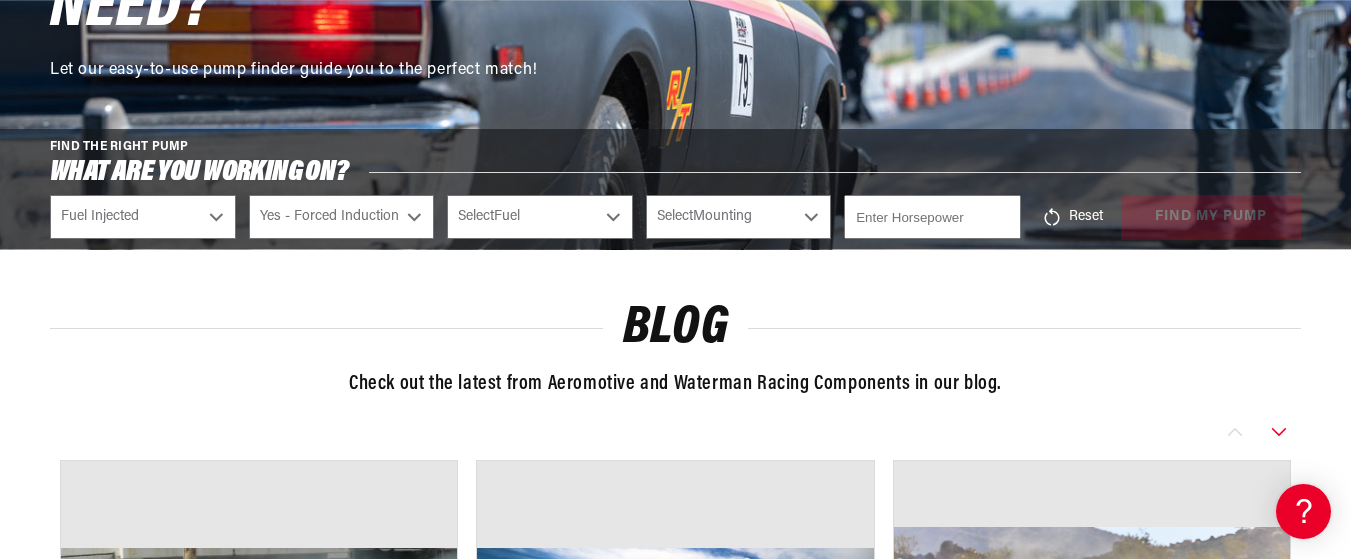 select on "Gas" 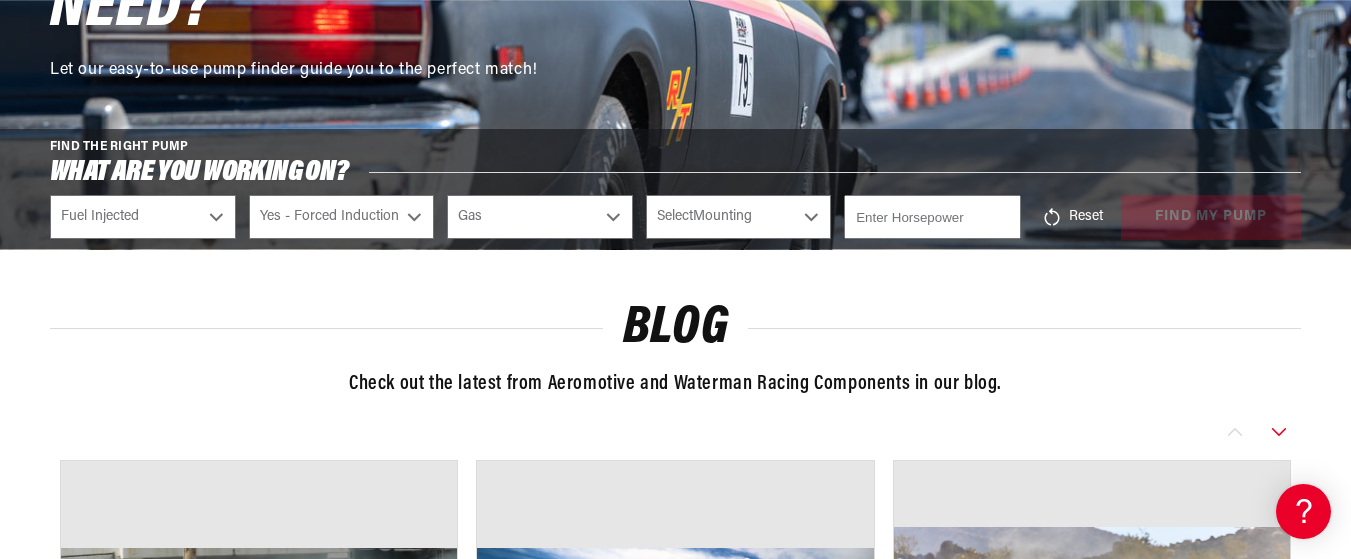 click on "Select  Mounting
External
In-Tank" at bounding box center [739, 217] 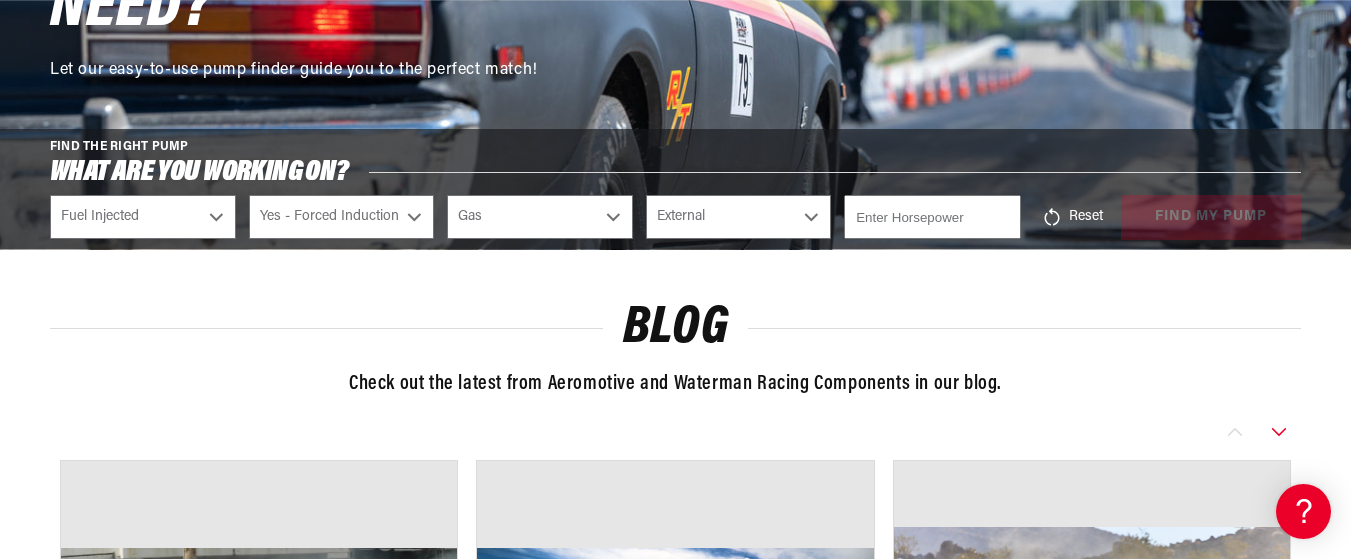 click on "Select  Mounting
External
In-Tank" at bounding box center [739, 217] 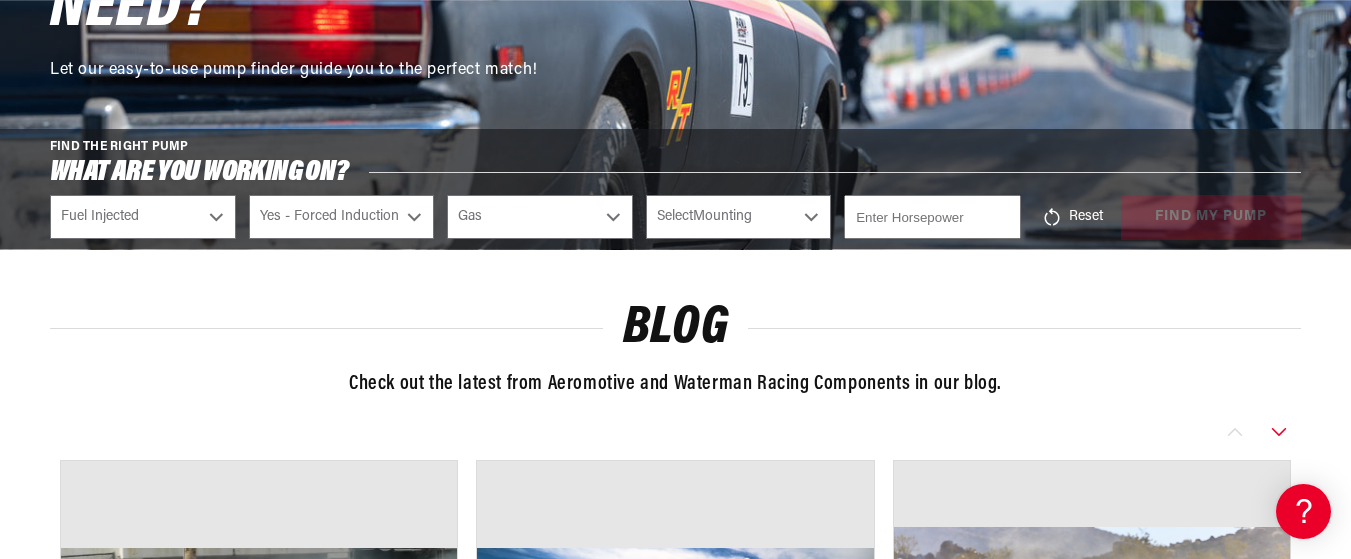 select on "External" 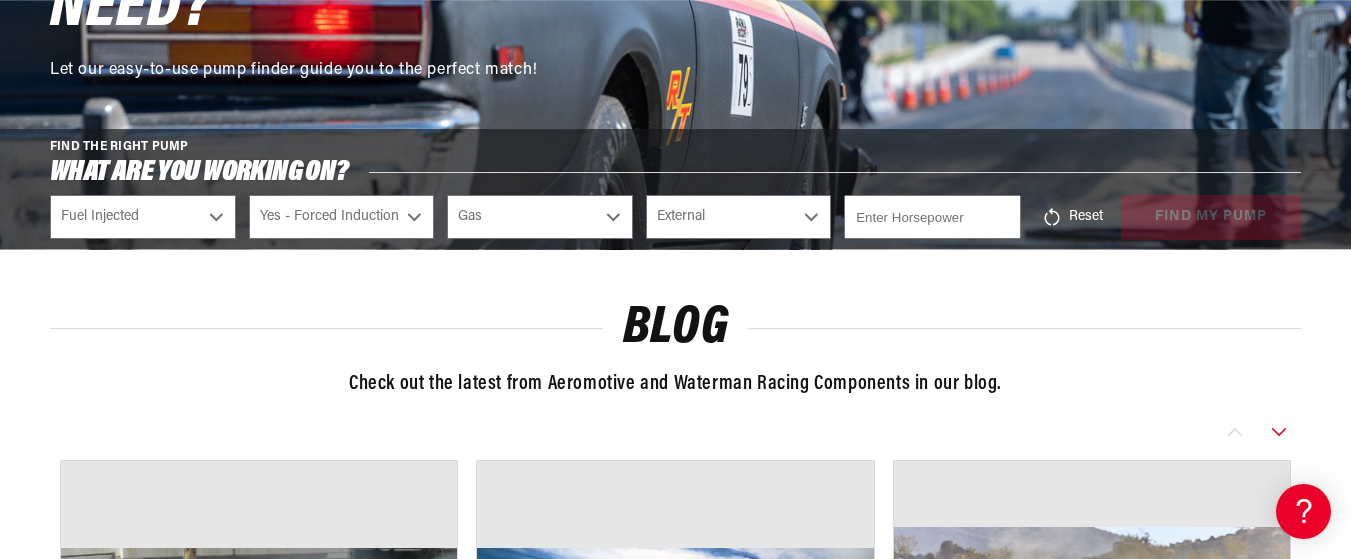 scroll, scrollTop: 0, scrollLeft: 791, axis: horizontal 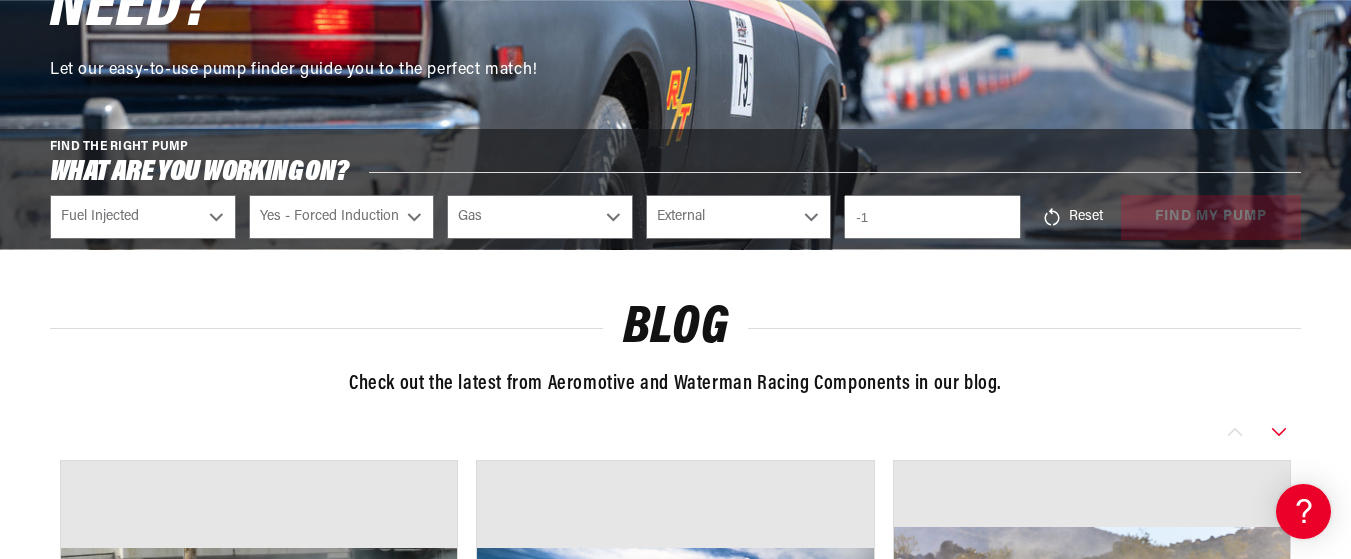 click on "-1" at bounding box center (932, 217) 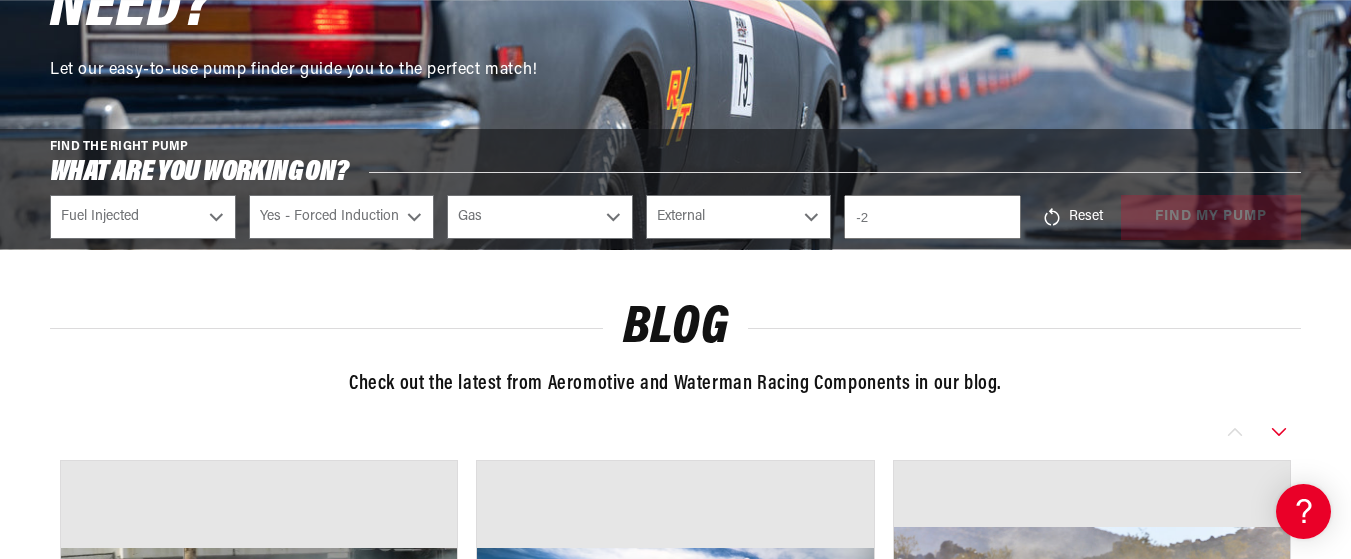 click on "-2" at bounding box center (932, 217) 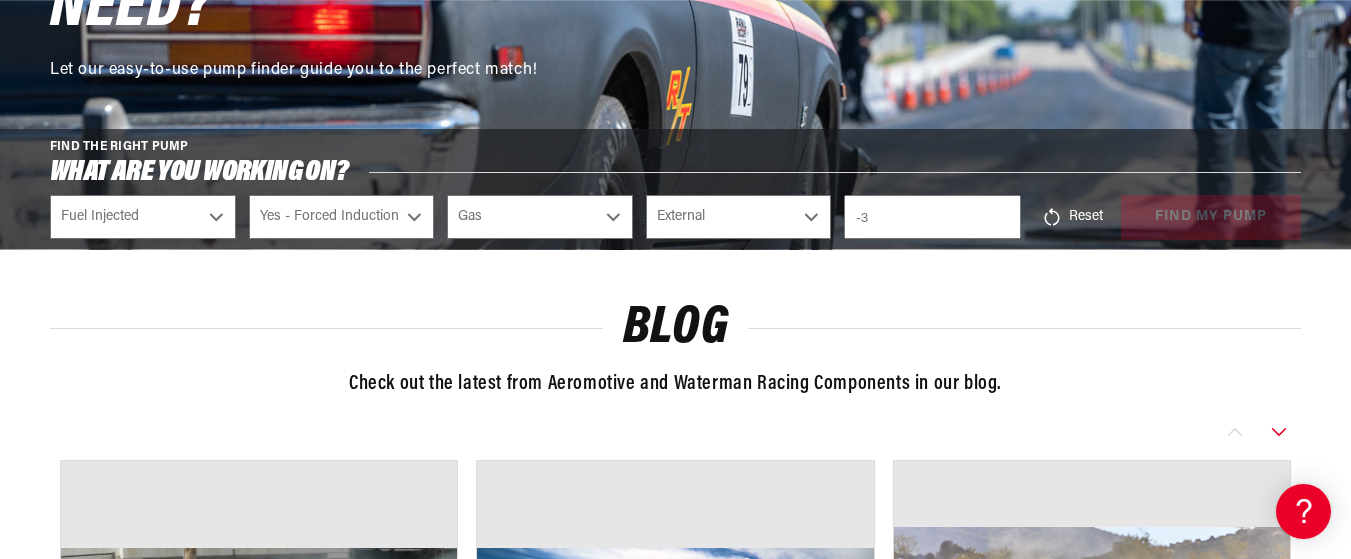 click on "-3" at bounding box center [932, 217] 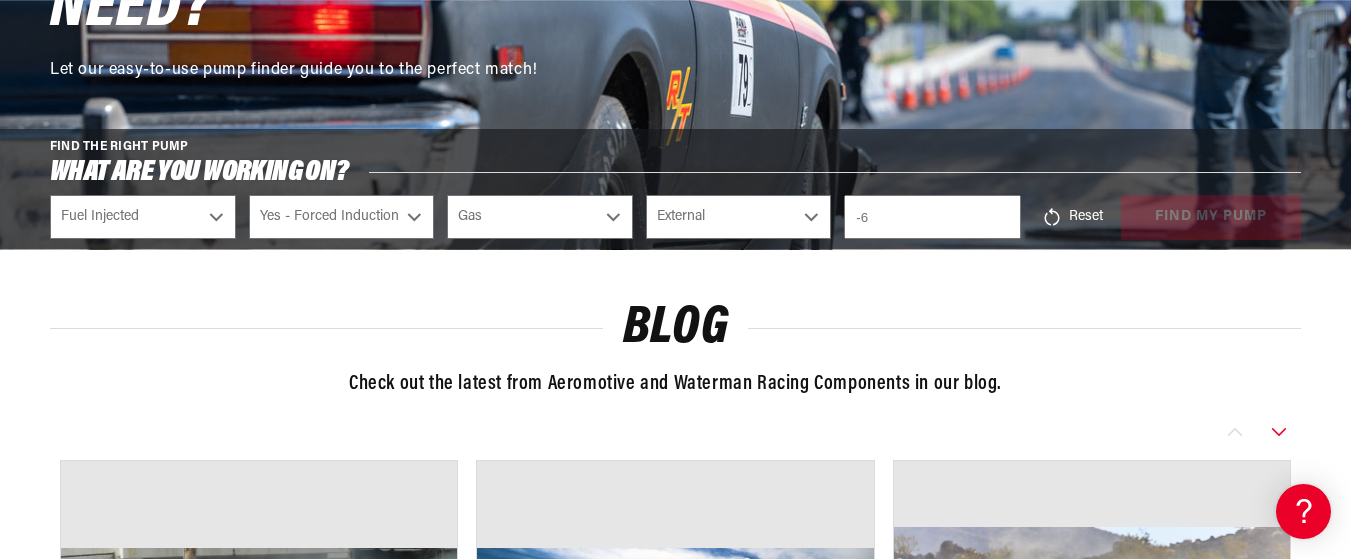 click on "-6" at bounding box center [932, 217] 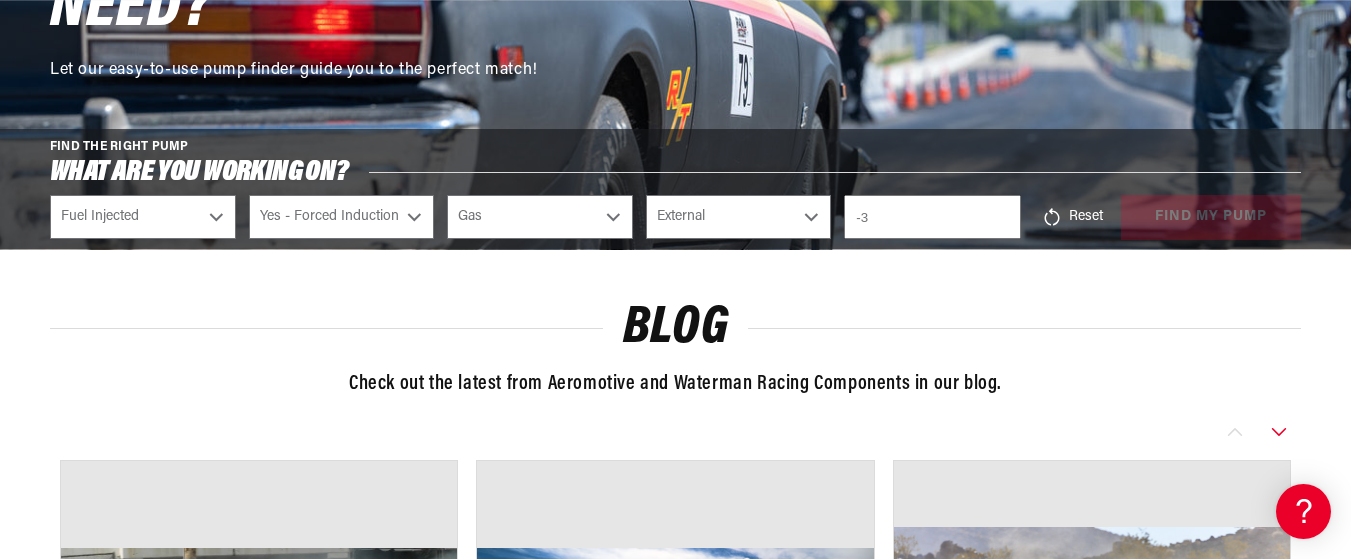 click on "-3" at bounding box center [932, 217] 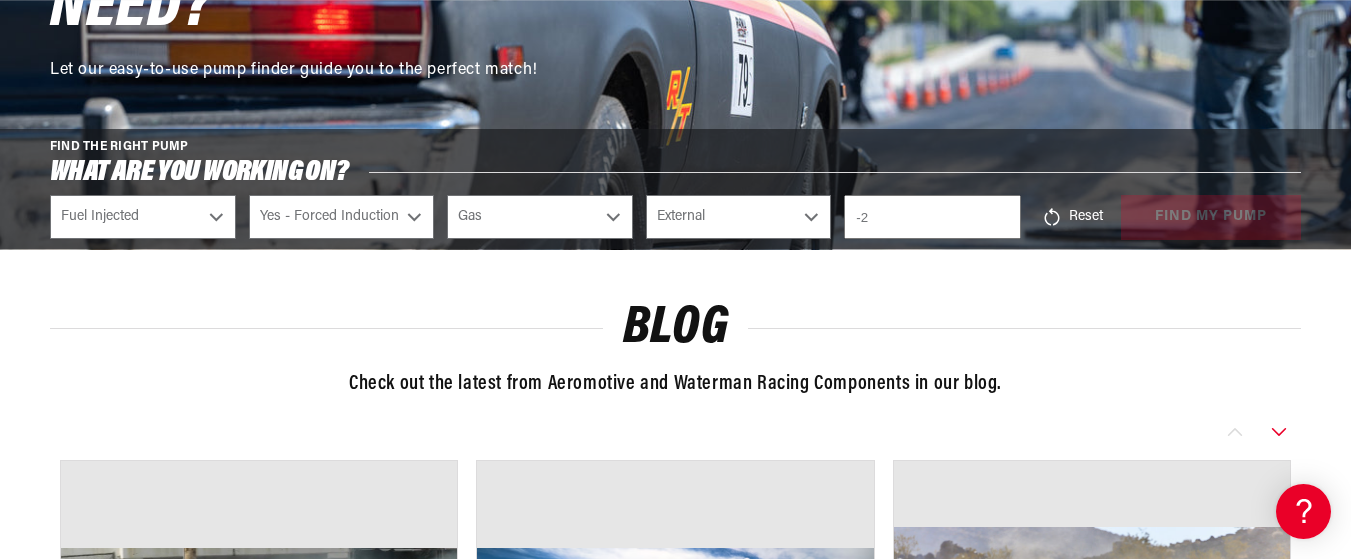 click on "-2" at bounding box center (932, 217) 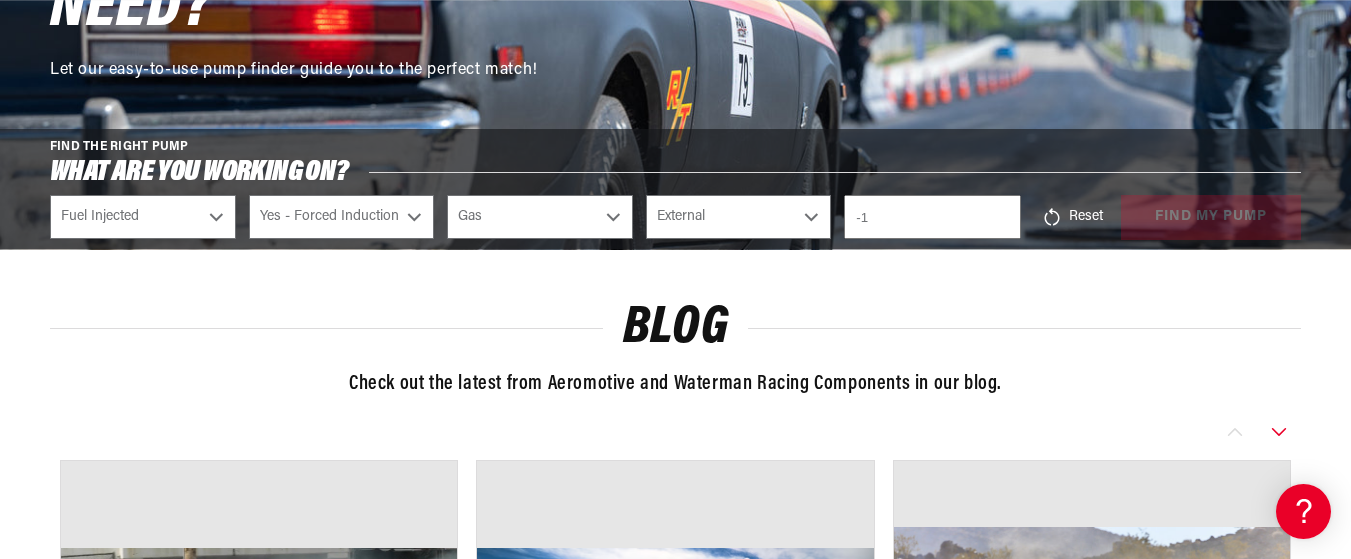 click on "-1" at bounding box center [932, 217] 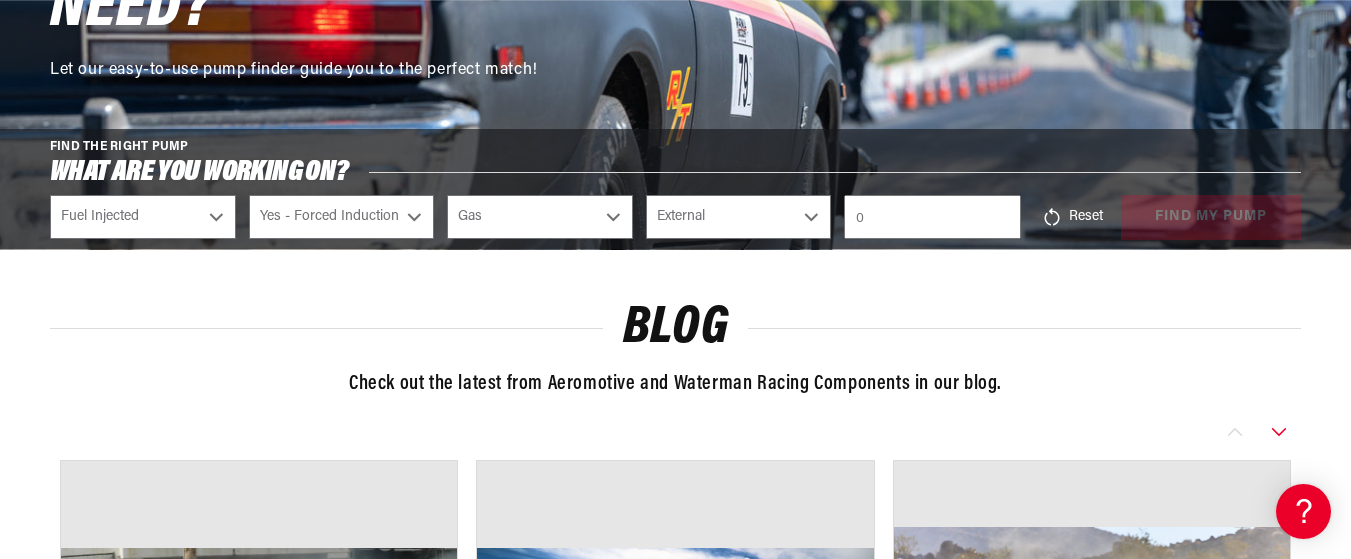 click on "0" at bounding box center (932, 217) 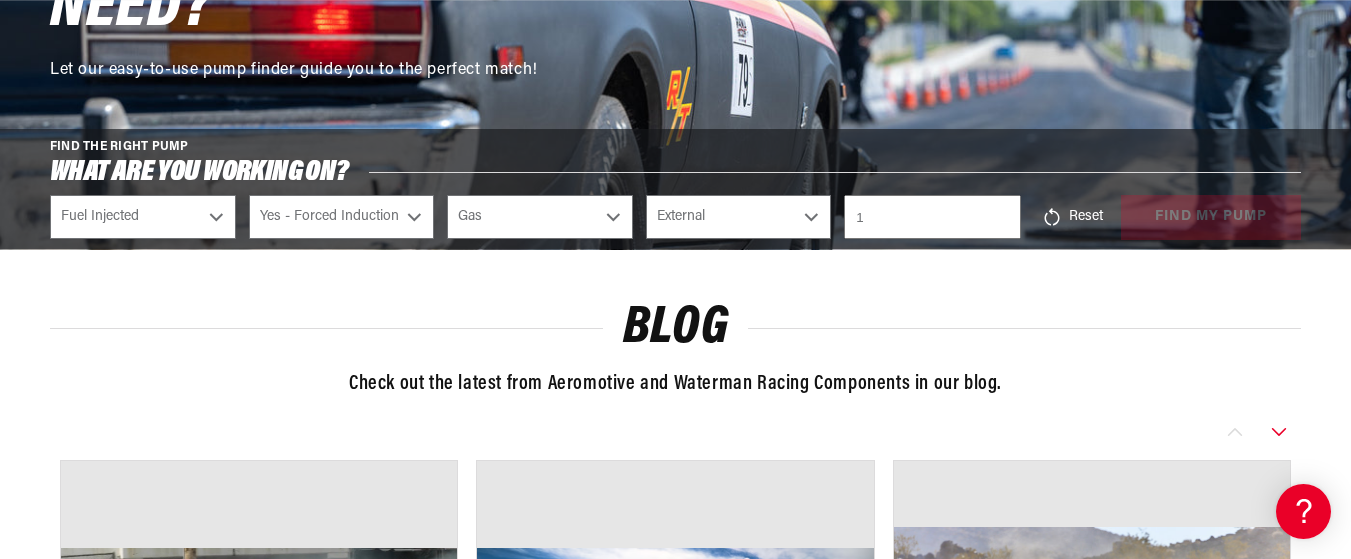 click on "1" at bounding box center (932, 217) 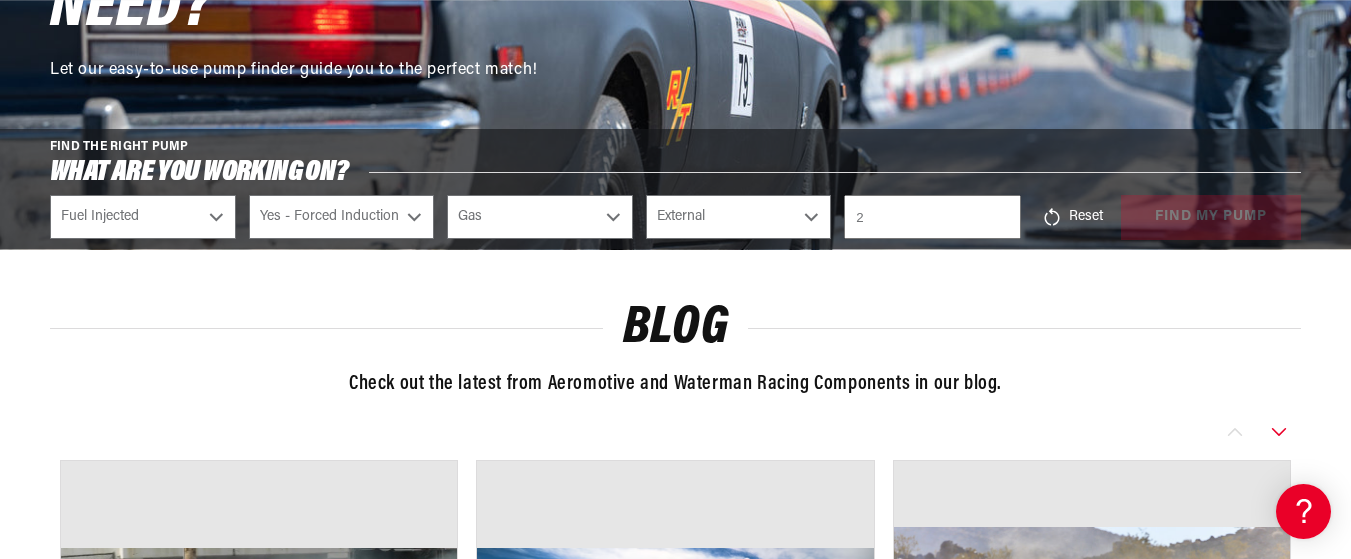 click on "2" at bounding box center [932, 217] 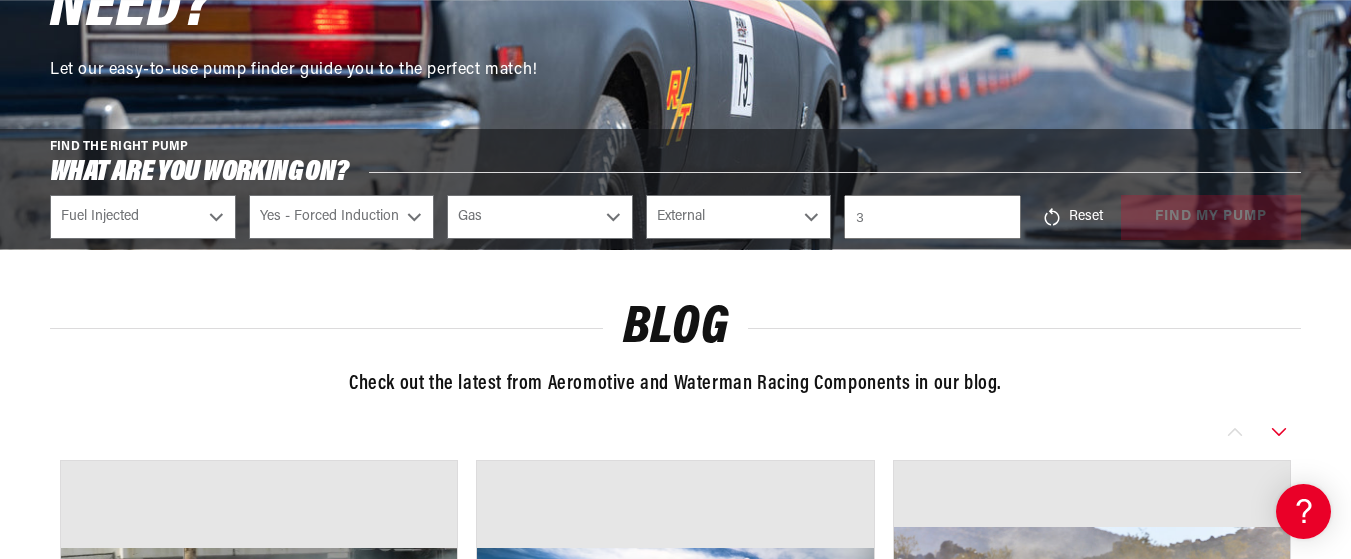click on "3" at bounding box center (932, 217) 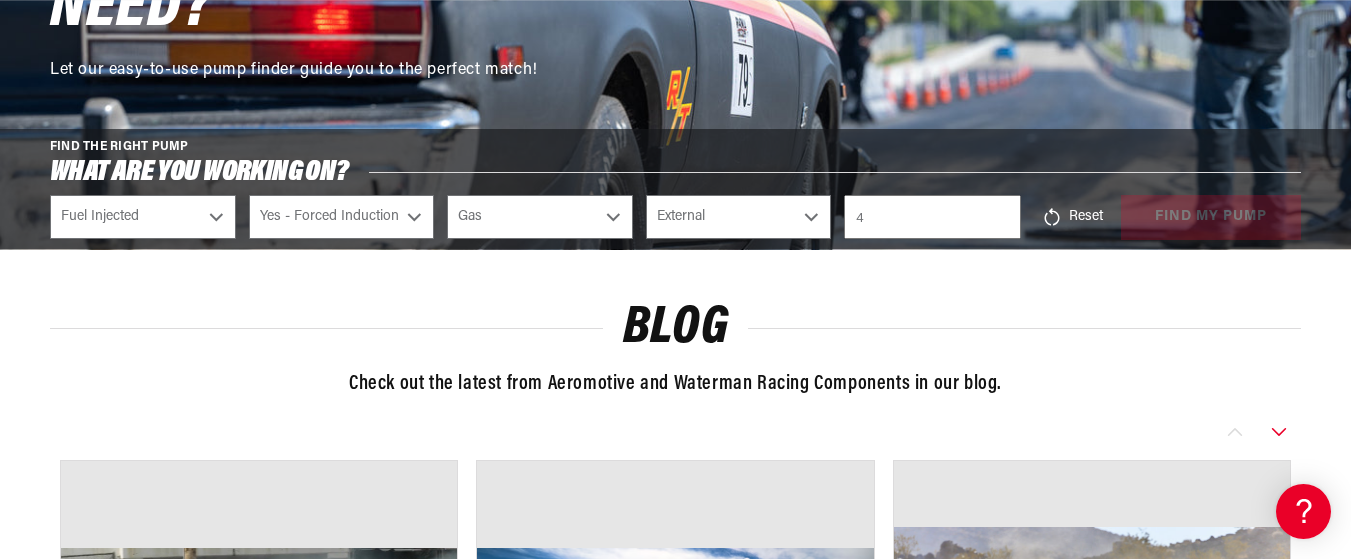 click on "4" at bounding box center (932, 217) 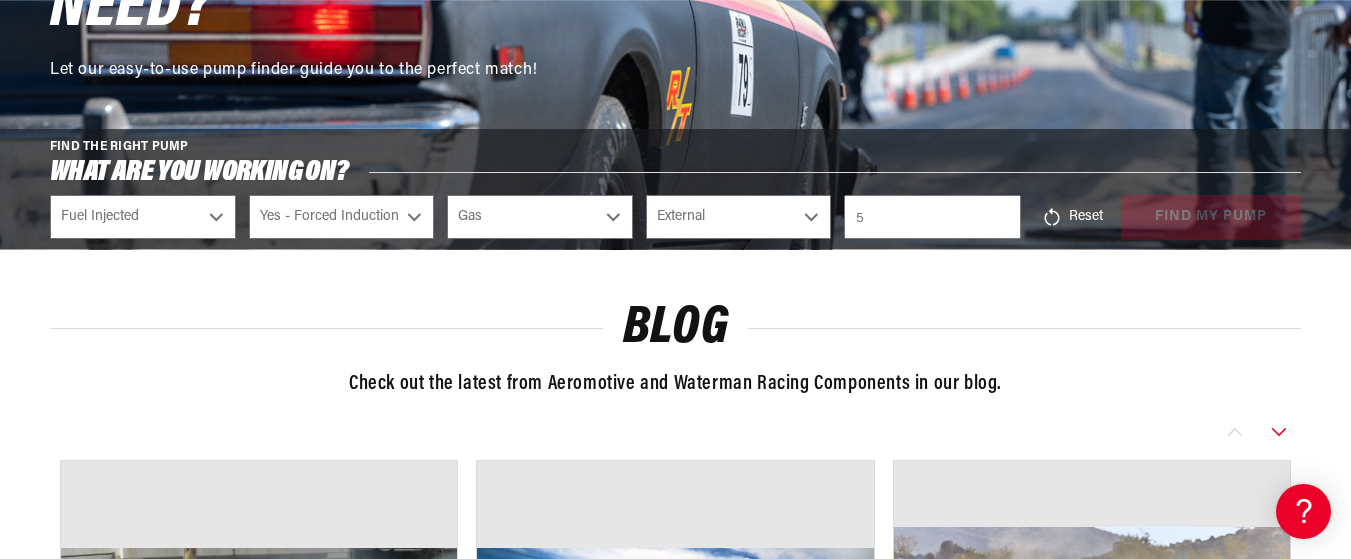 click on "5" at bounding box center [932, 217] 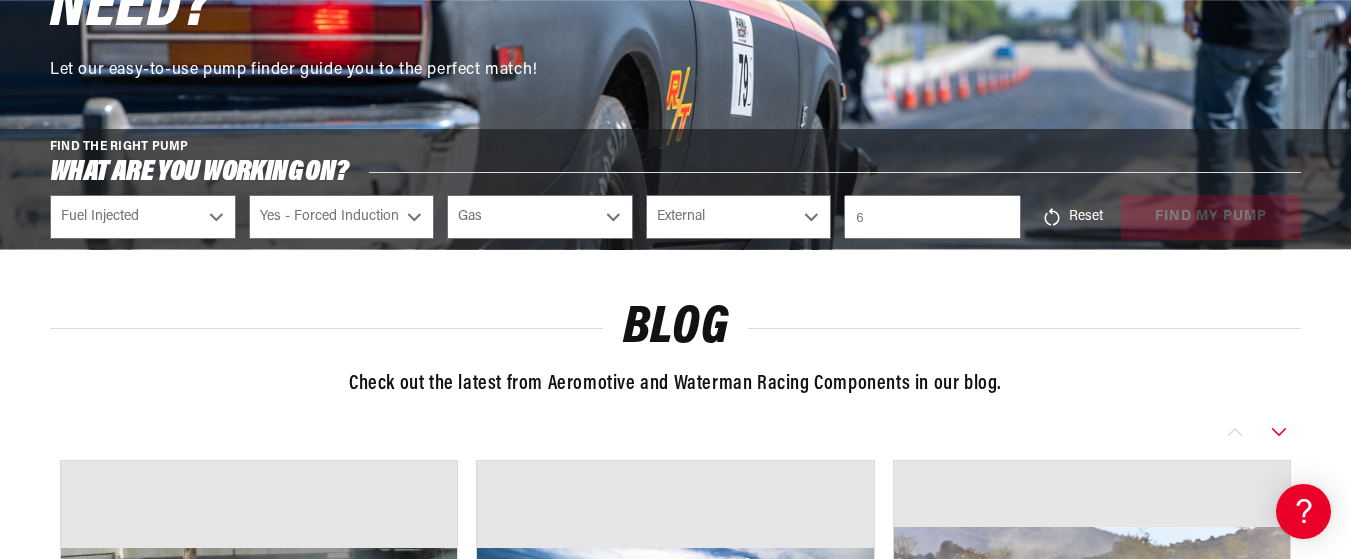 click on "6" at bounding box center [932, 217] 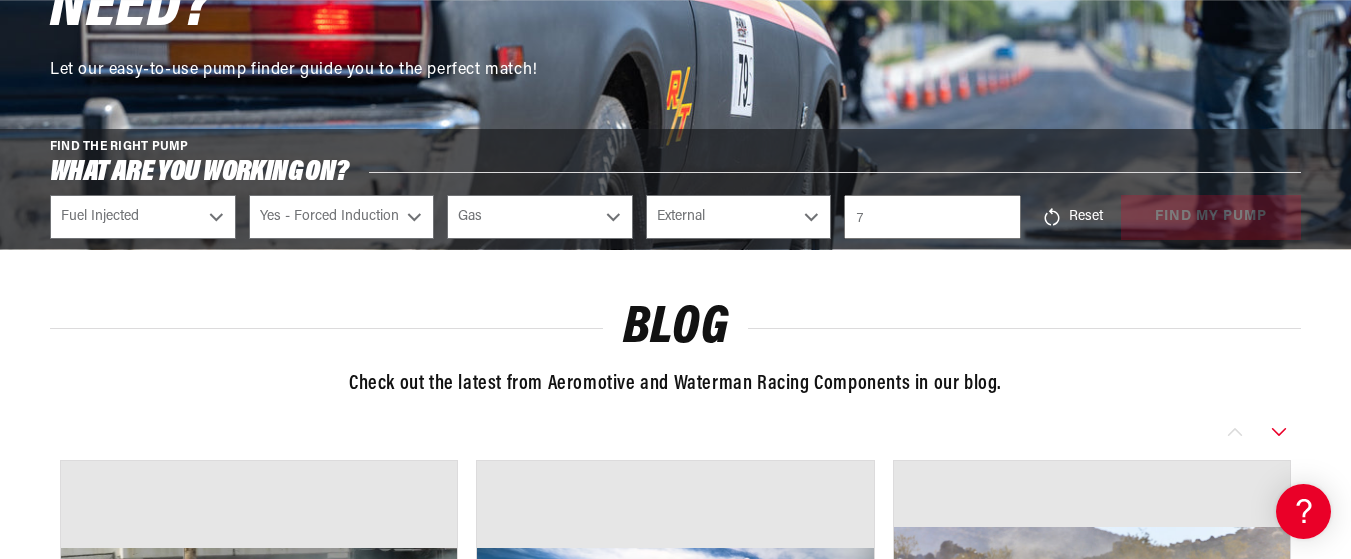 click on "7" at bounding box center [932, 217] 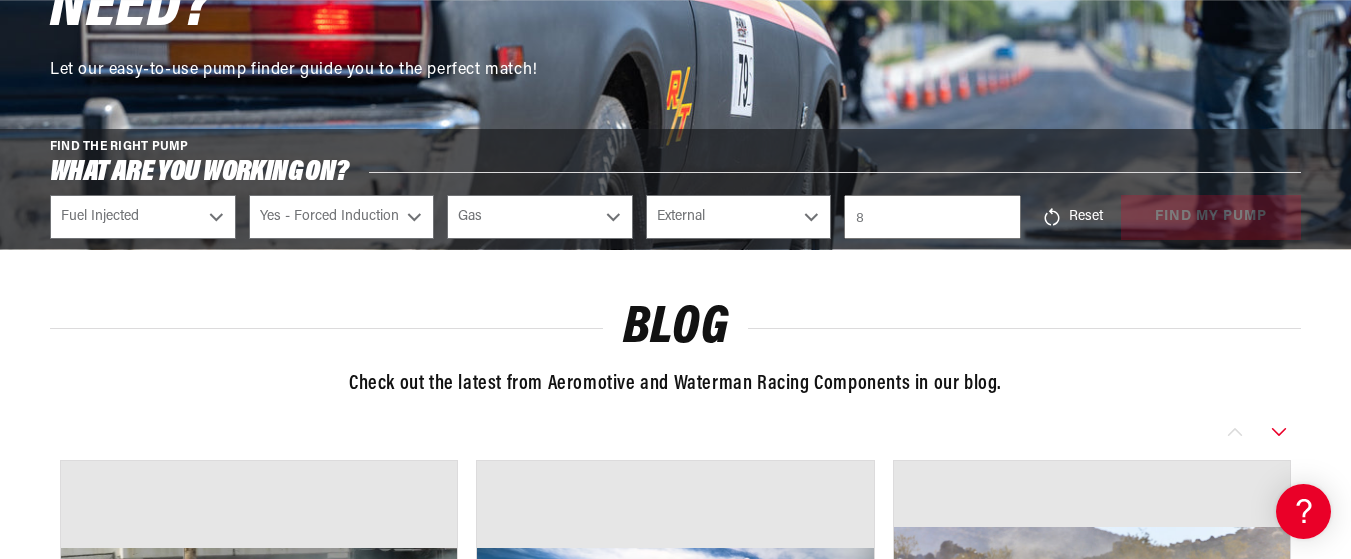 click on "8" at bounding box center [932, 217] 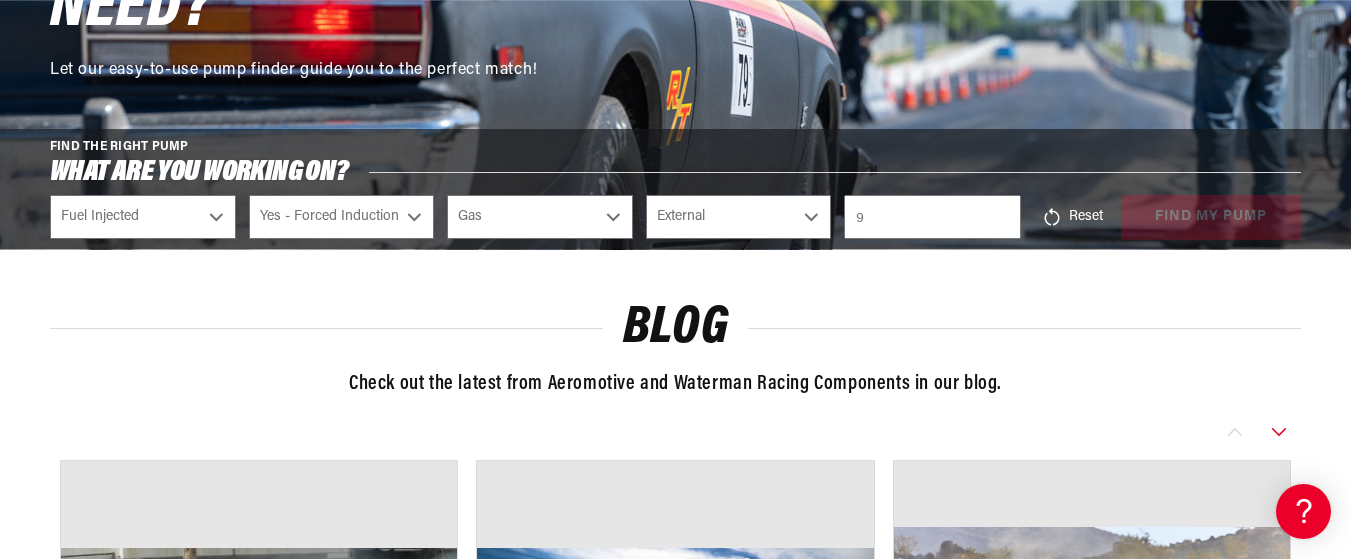 click on "9" at bounding box center [932, 217] 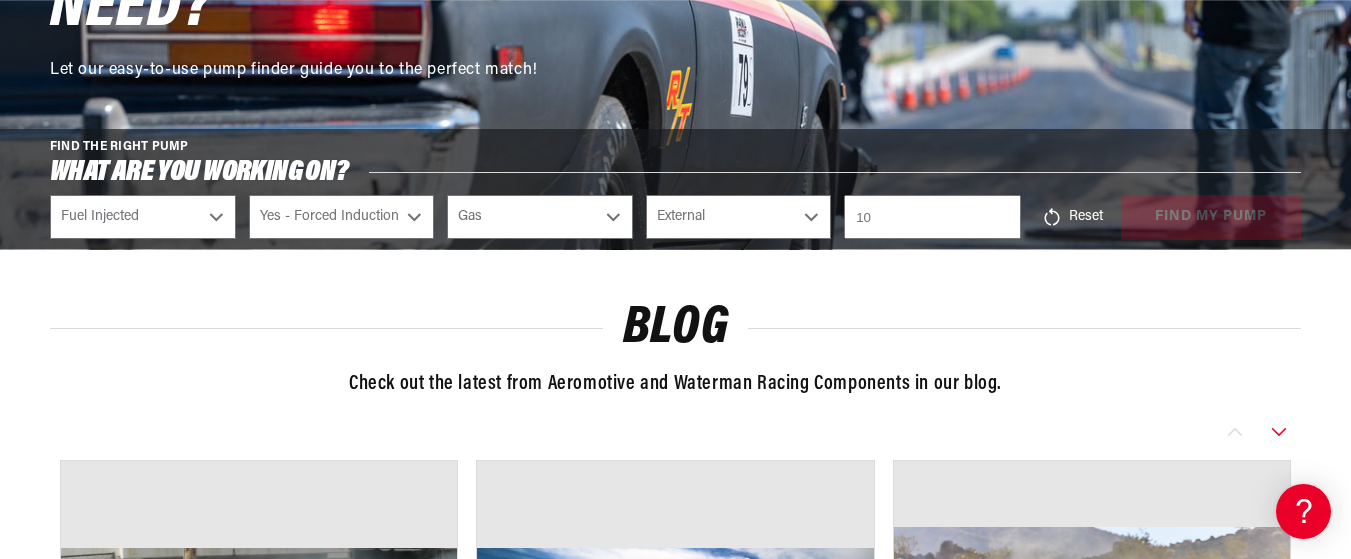 click on "10" at bounding box center (932, 217) 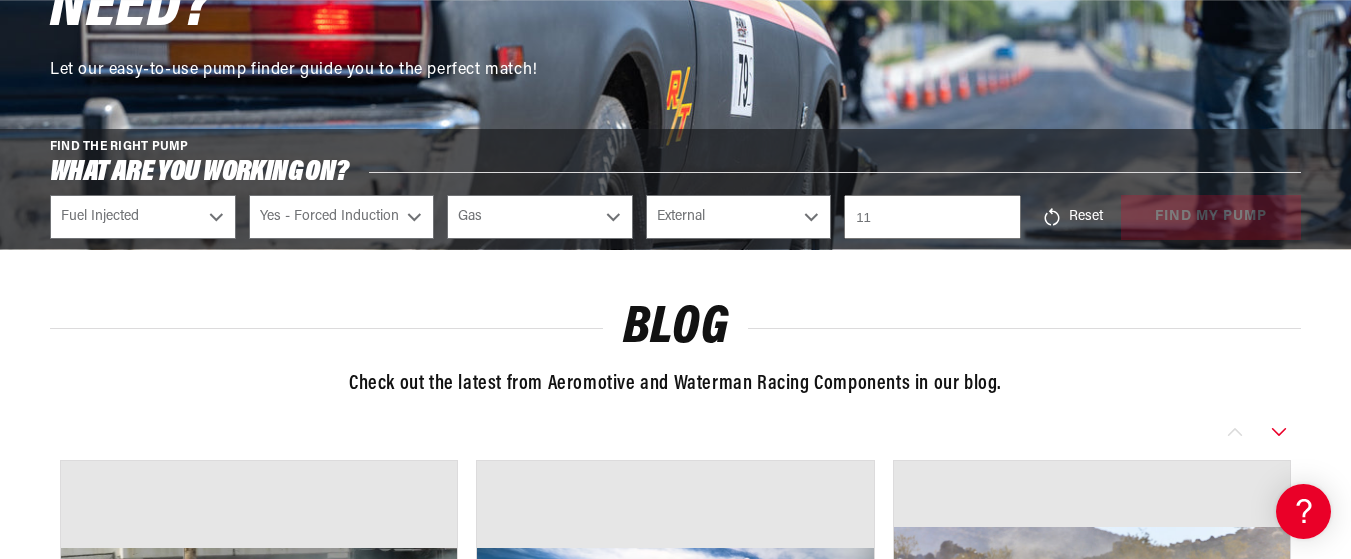 click on "11" at bounding box center (932, 217) 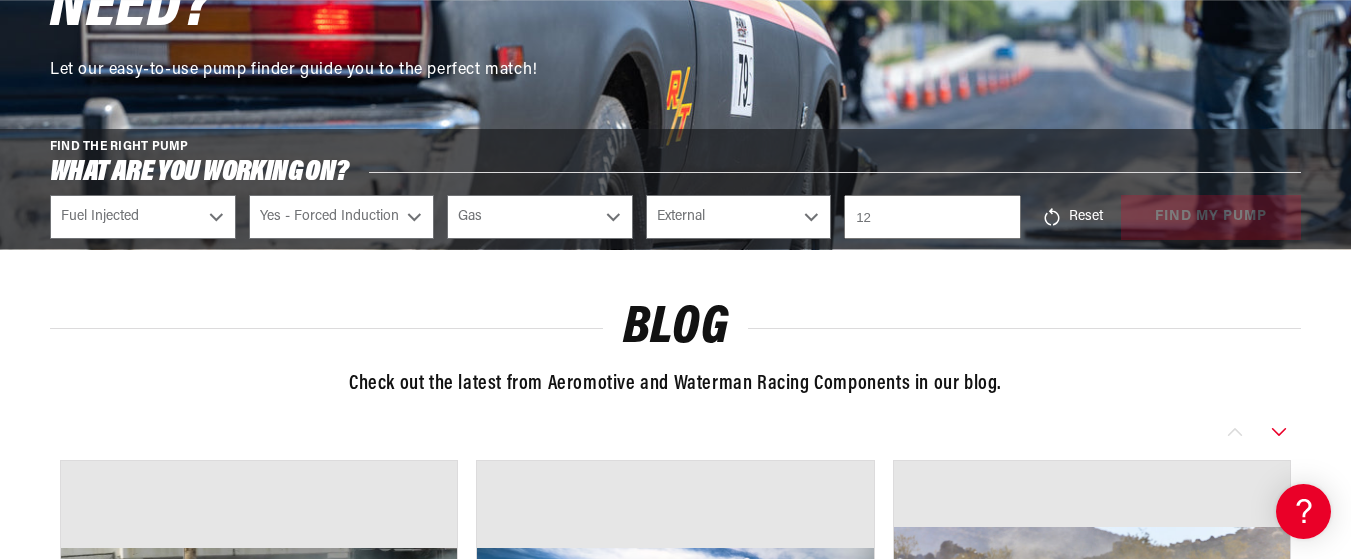 click on "12" at bounding box center [932, 217] 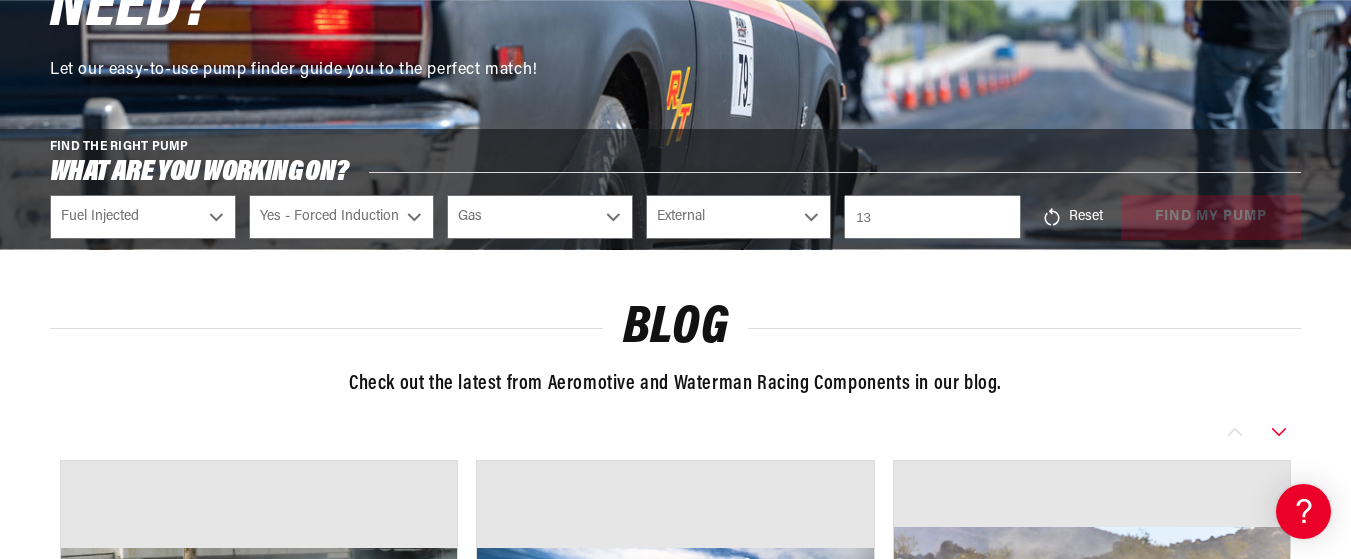 click on "13" at bounding box center [932, 217] 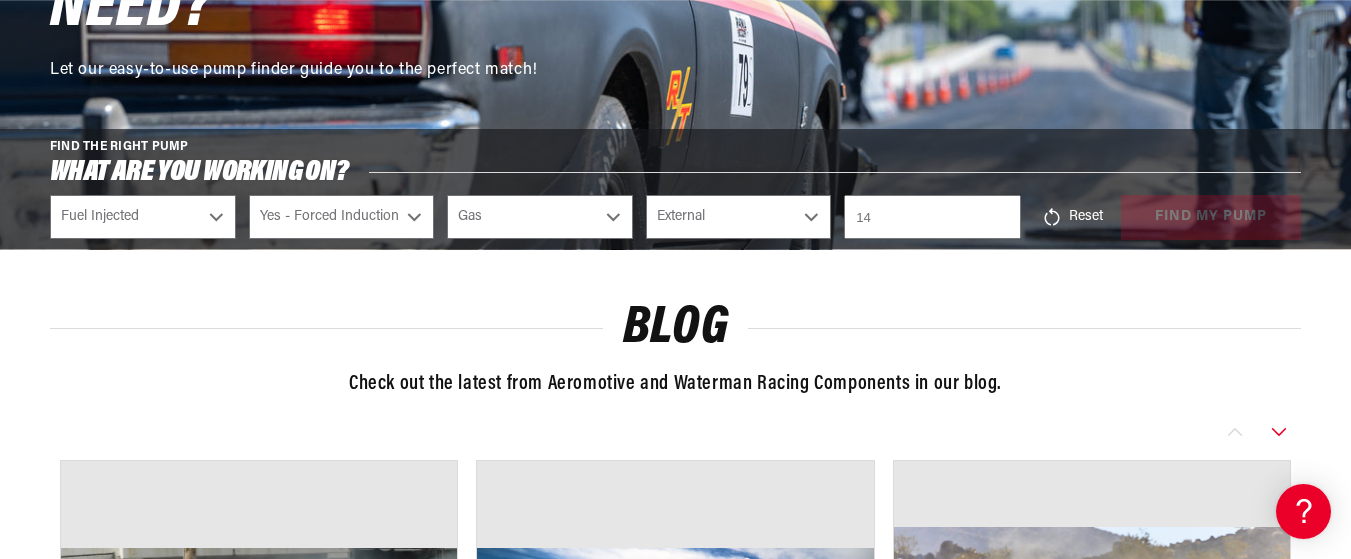 click on "14" at bounding box center [932, 217] 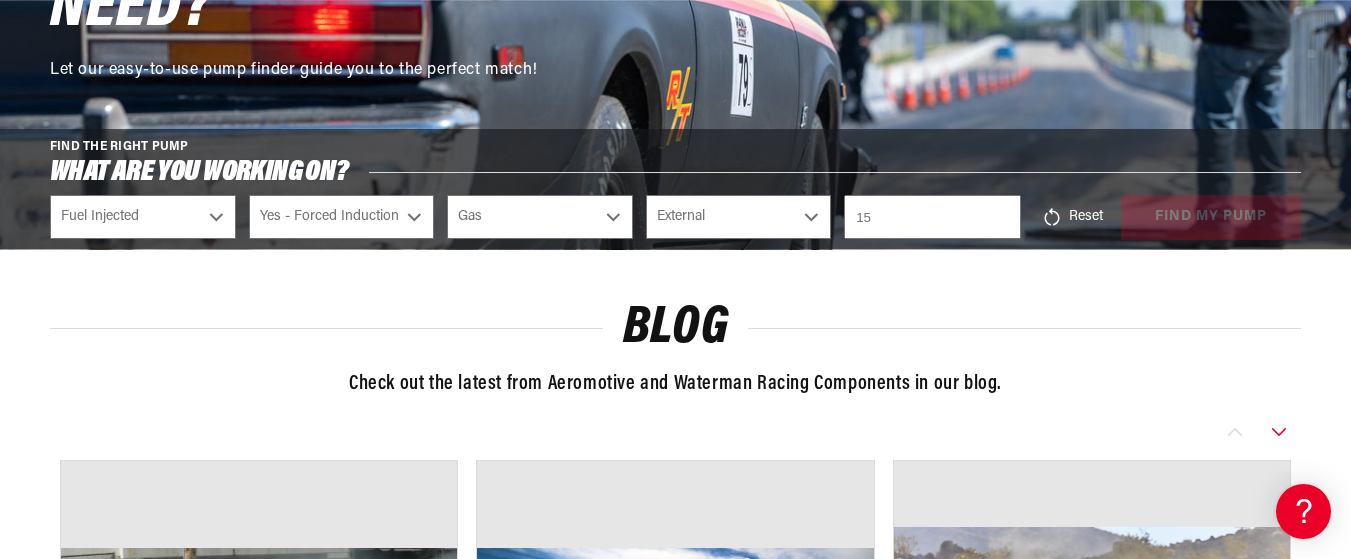 click on "15" at bounding box center (932, 217) 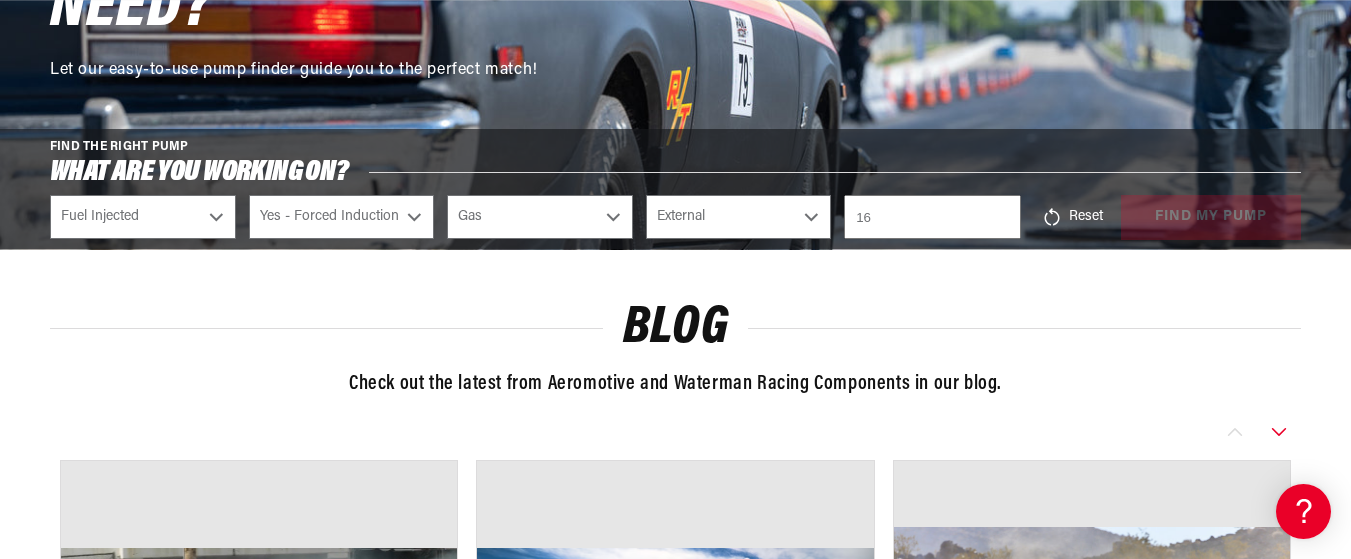 click on "16" at bounding box center [932, 217] 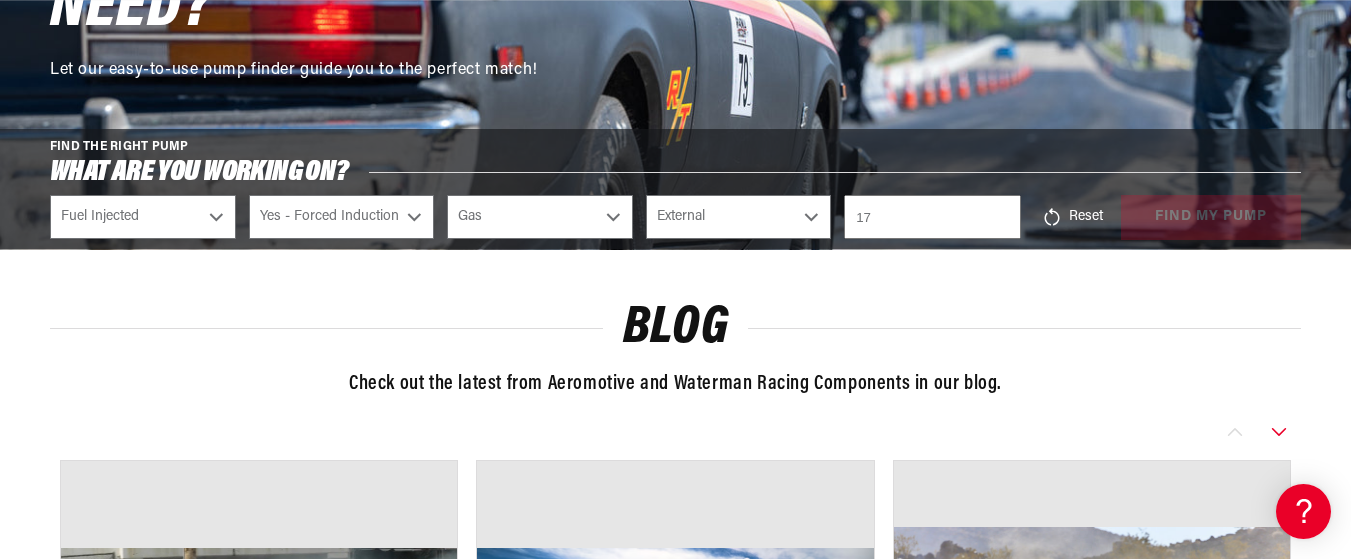 click on "17" at bounding box center (932, 217) 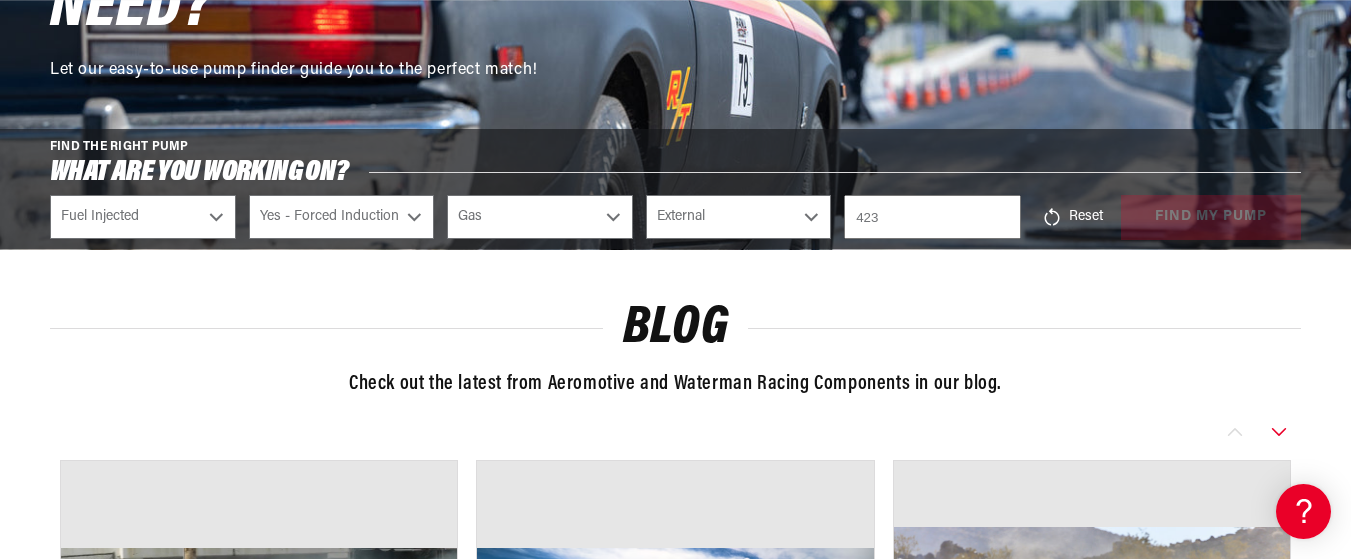 scroll, scrollTop: 0, scrollLeft: 0, axis: both 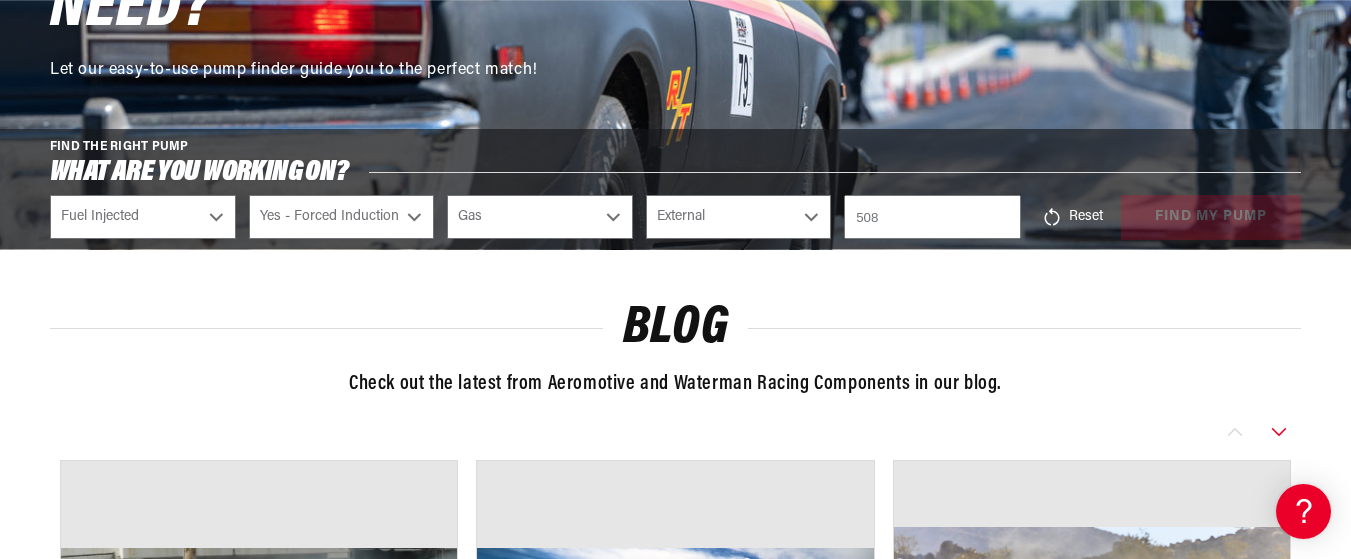 type on "508" 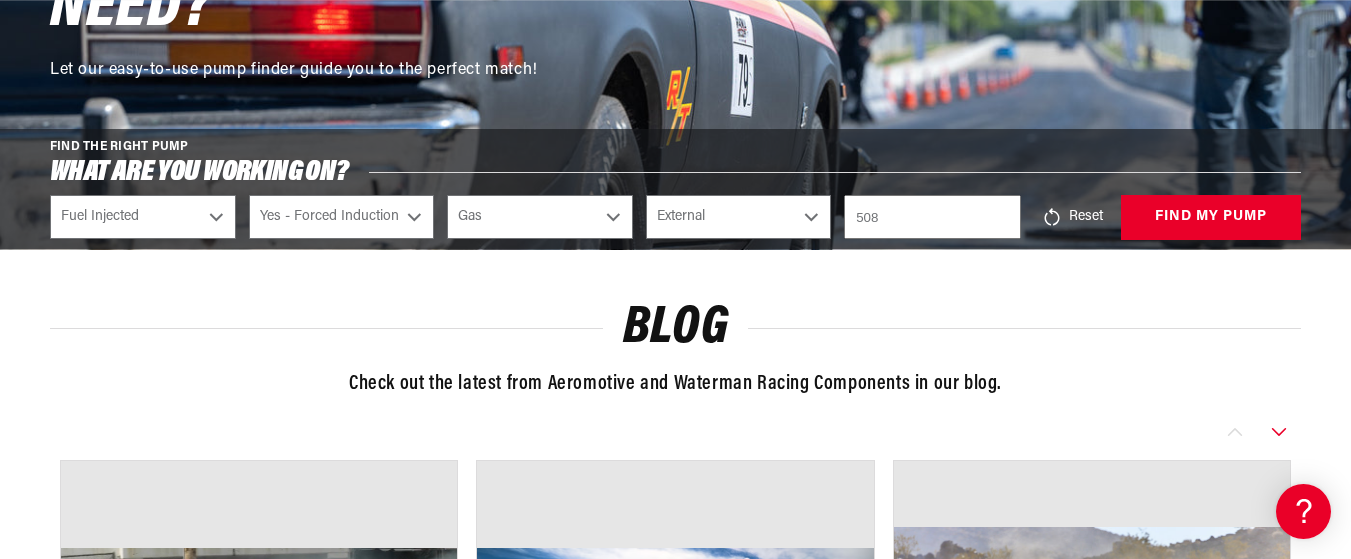 click on "Reset
find my pump" at bounding box center [1167, 217] 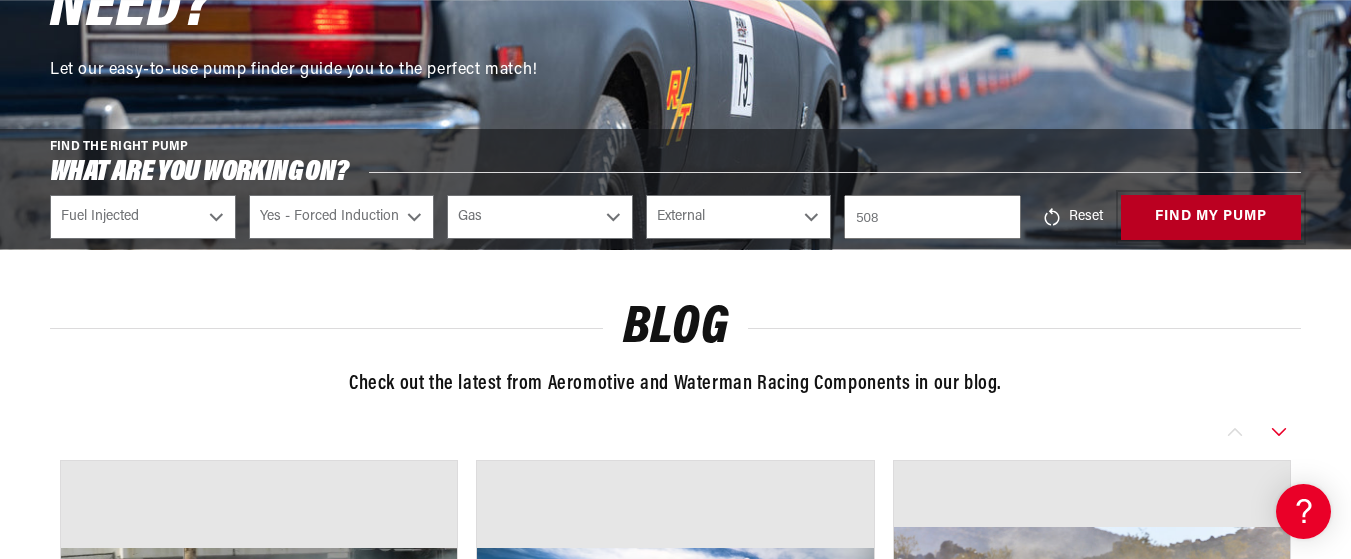 click on "find my pump" at bounding box center [1211, 217] 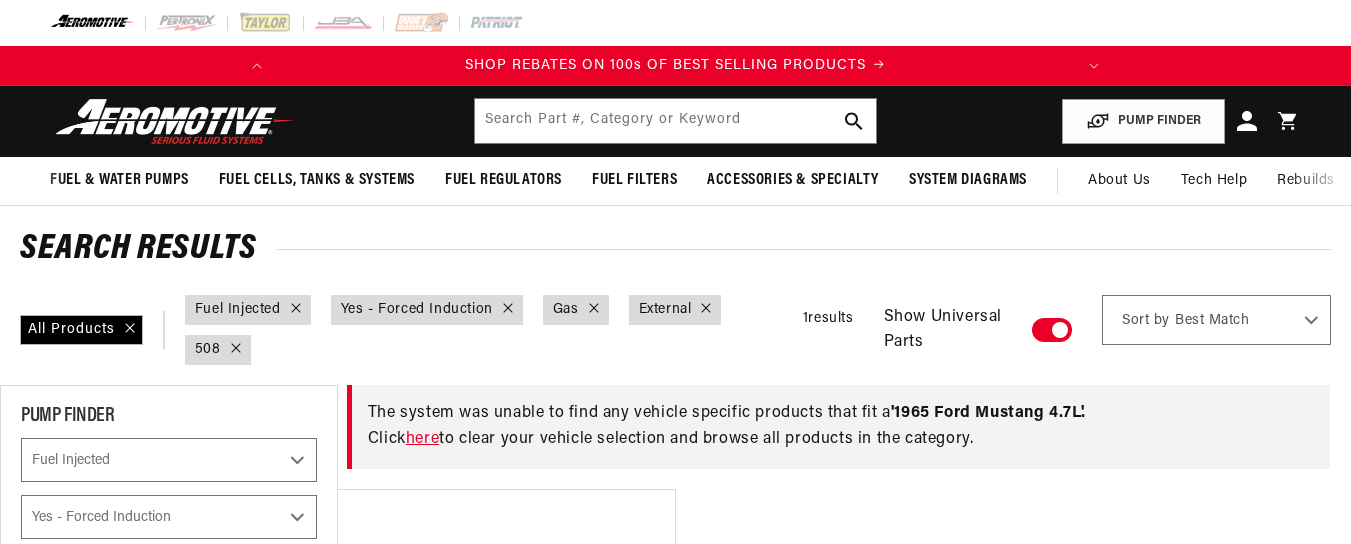 select on "Fuel-Injected" 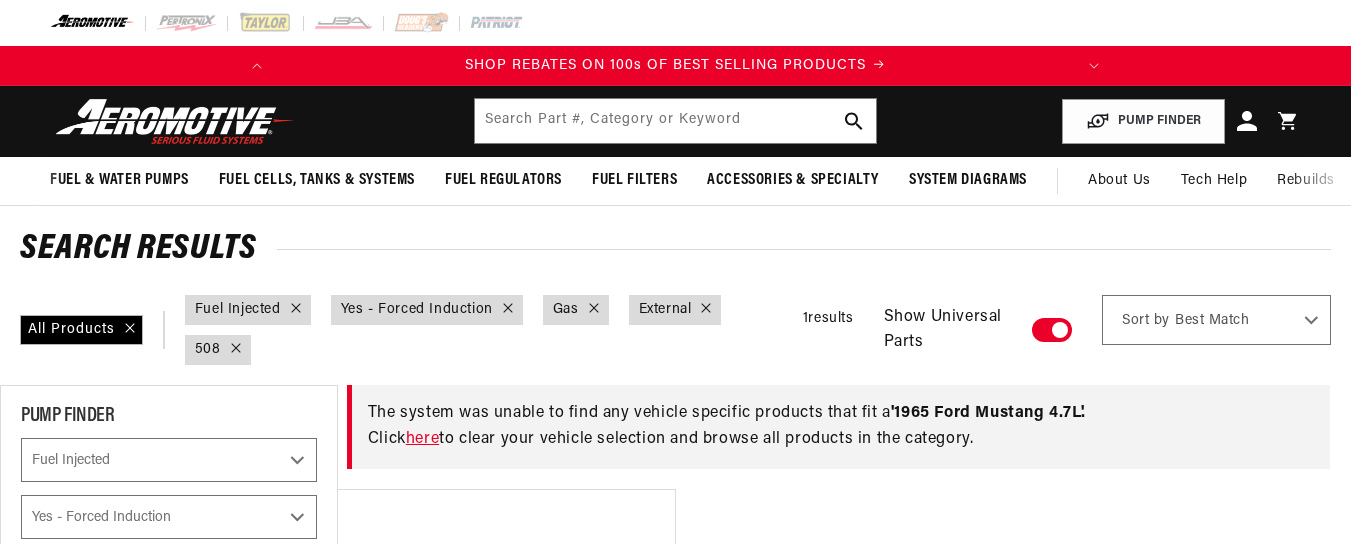 select on "4.7L" 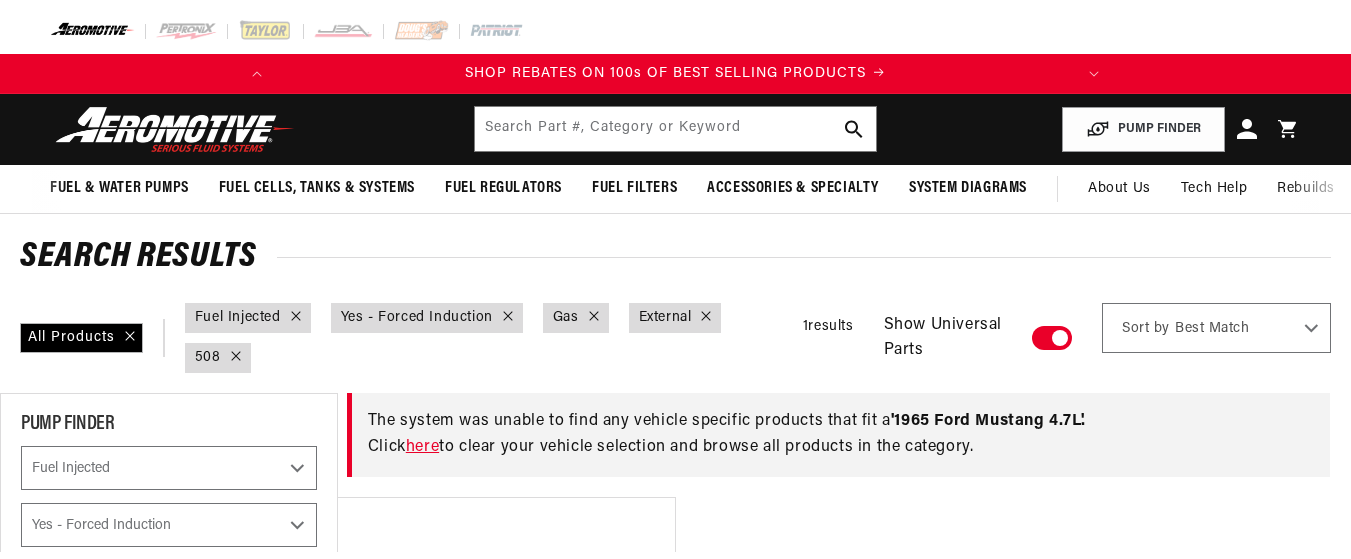scroll, scrollTop: 0, scrollLeft: 0, axis: both 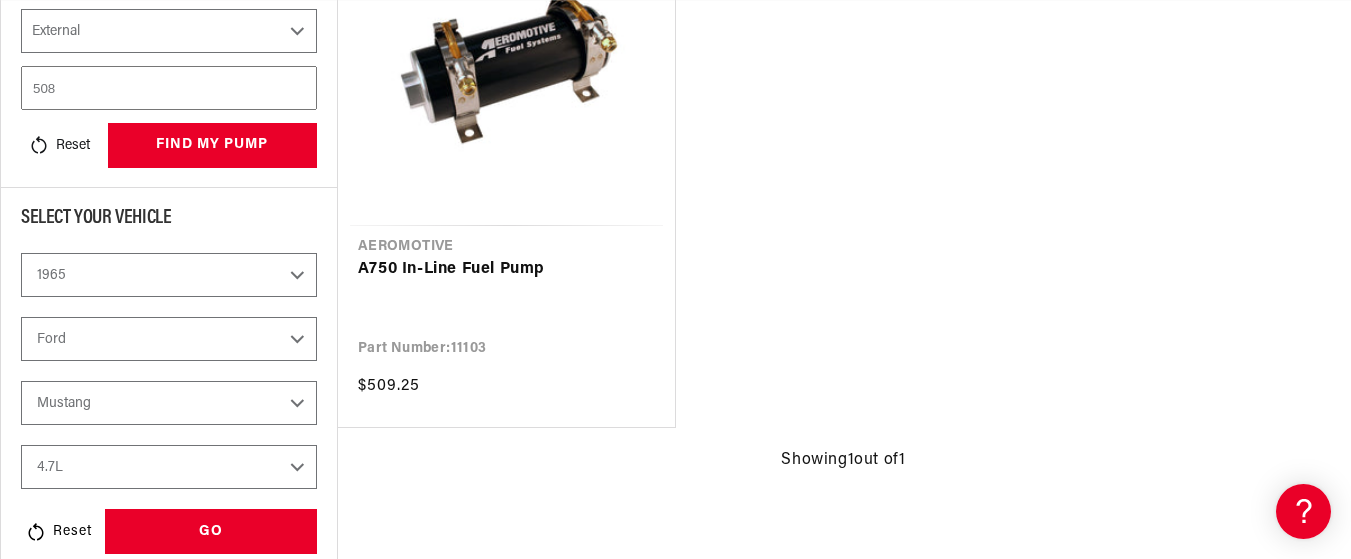 click on "2023
2022
2021
2020
2019
2018
2017
2016
2015
2014
2013
2012
2011
2010
2009
2008
2007
2006
2005
2004
2003
2002
2001
2000
1999
1998
1997
1996
1995
1994
1993
1992
1991
1990
1989
1988
1987
1986 1985" at bounding box center [169, 275] 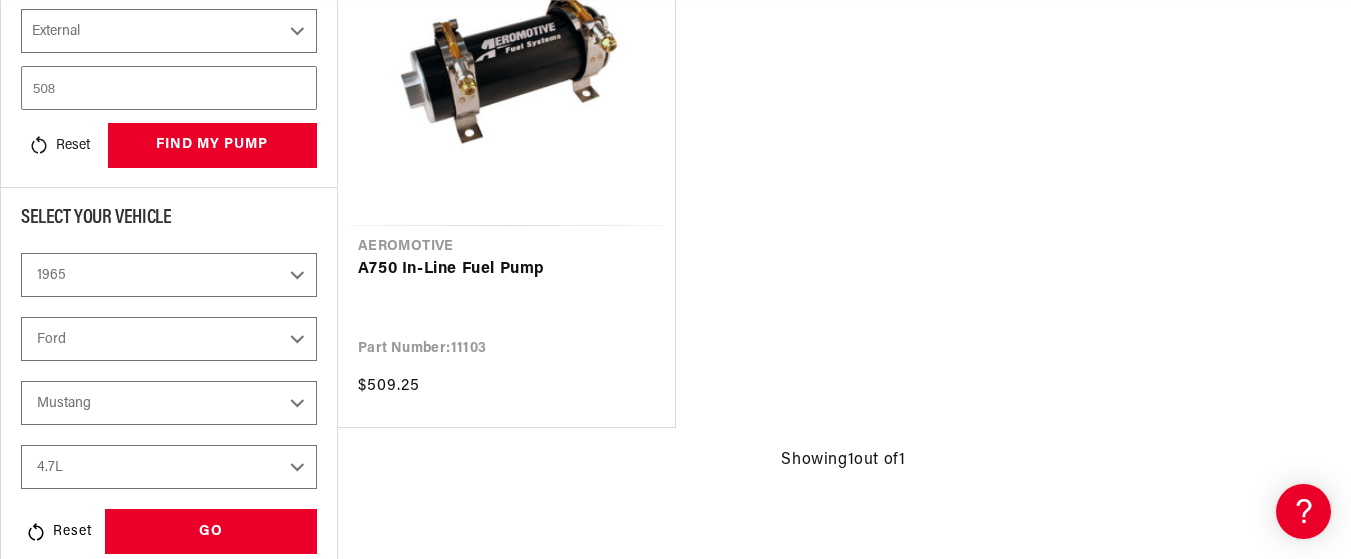scroll, scrollTop: 0, scrollLeft: 0, axis: both 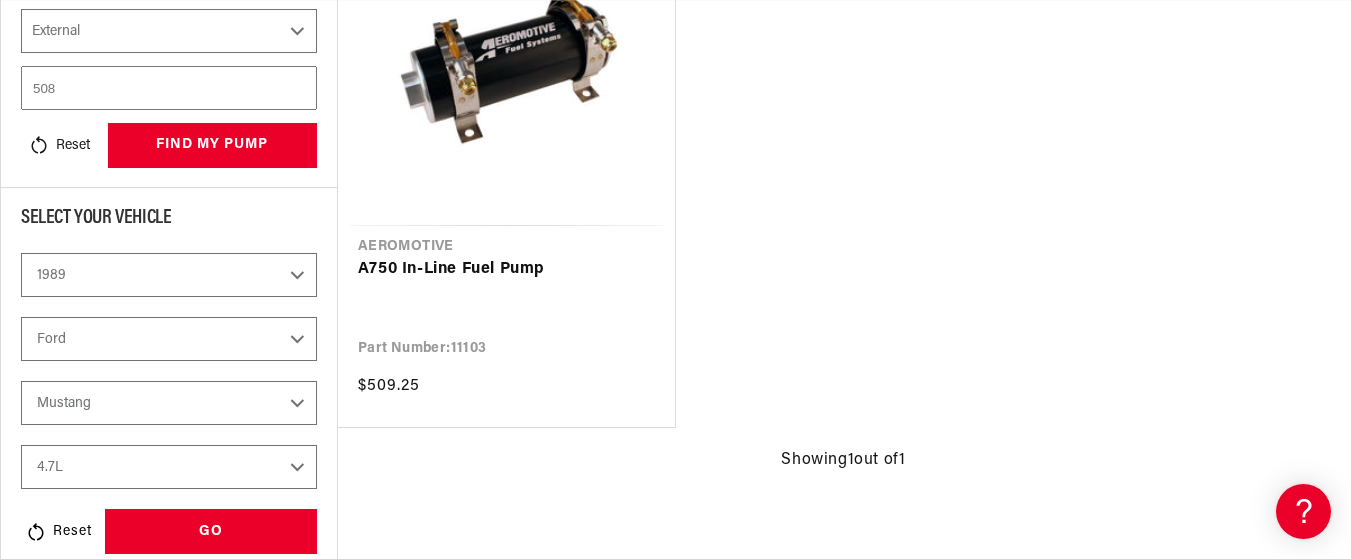 click on "2023
2022
2021
2020
2019
2018
2017
2016
2015
2014
2013
2012
2011
2010
2009
2008
2007
2006
2005
2004
2003
2002
2001
2000
1999
1998
1997
1996
1995
1994
1993
1992
1991
1990
1989
1988
1987
1986 1985" at bounding box center (169, 275) 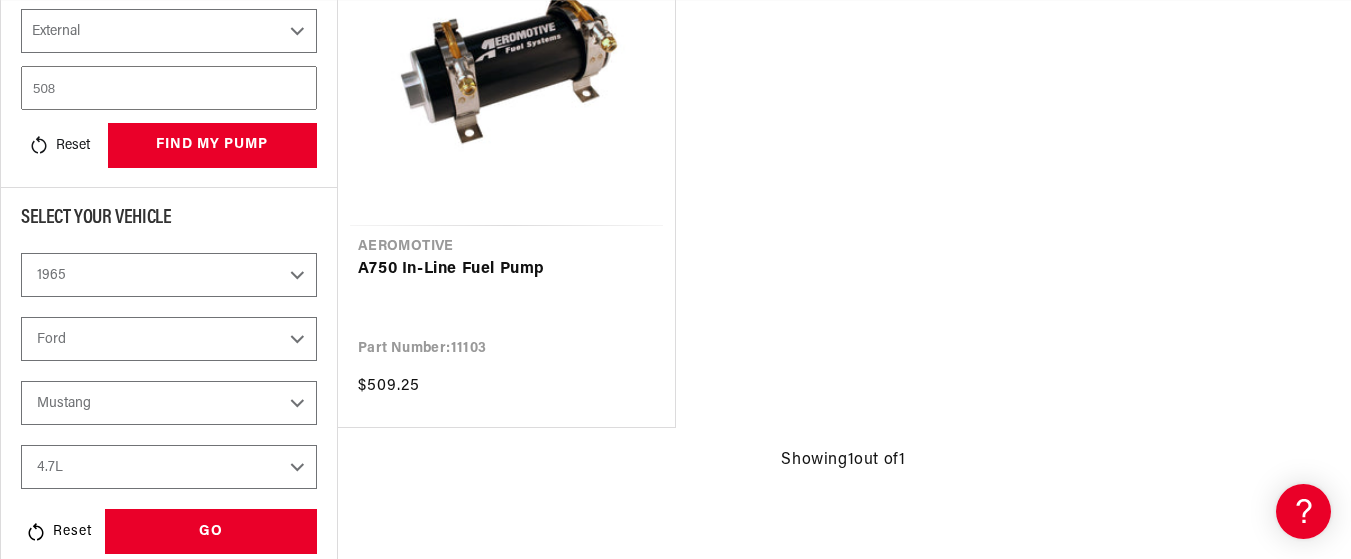 select 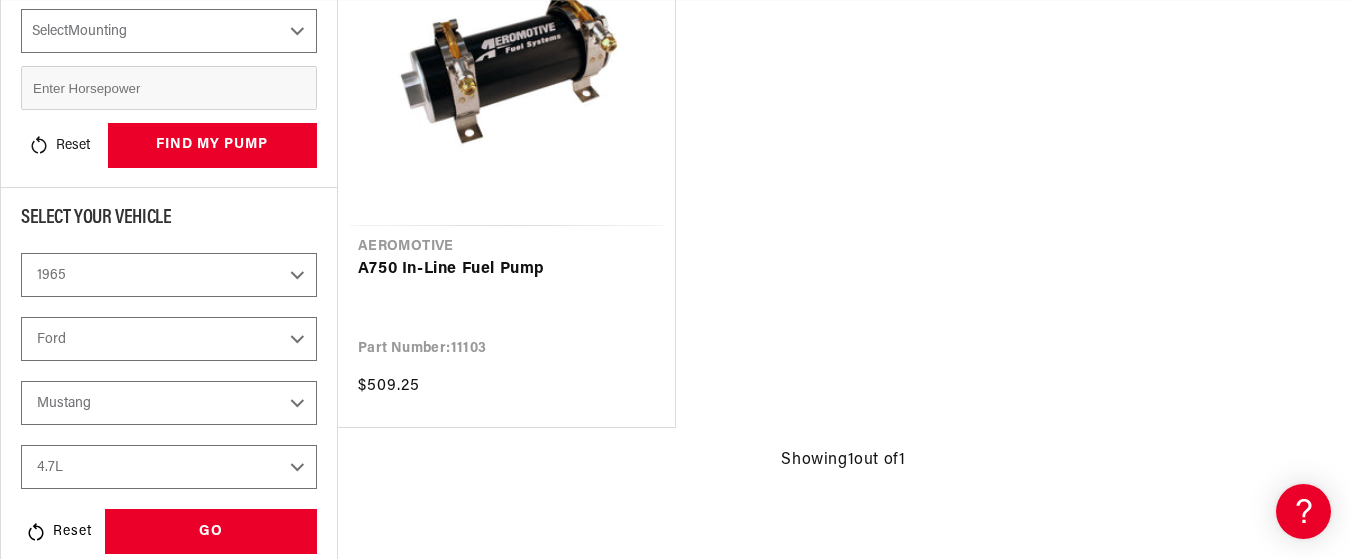 select on "1989" 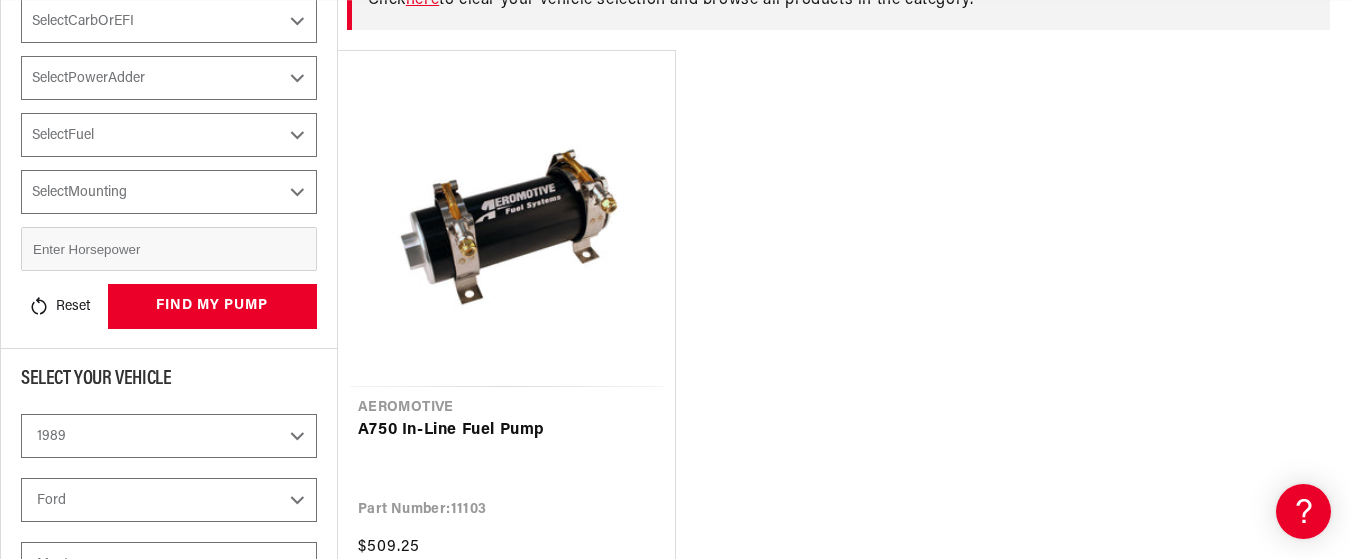 select on "Fuel-Injected" 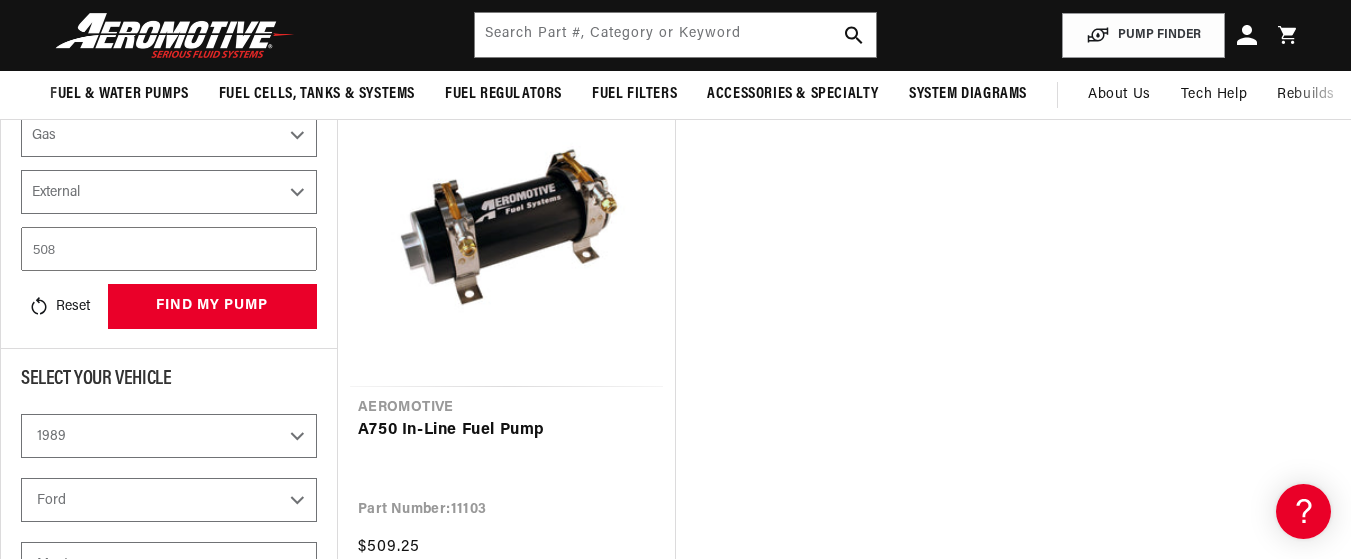 scroll, scrollTop: 295, scrollLeft: 0, axis: vertical 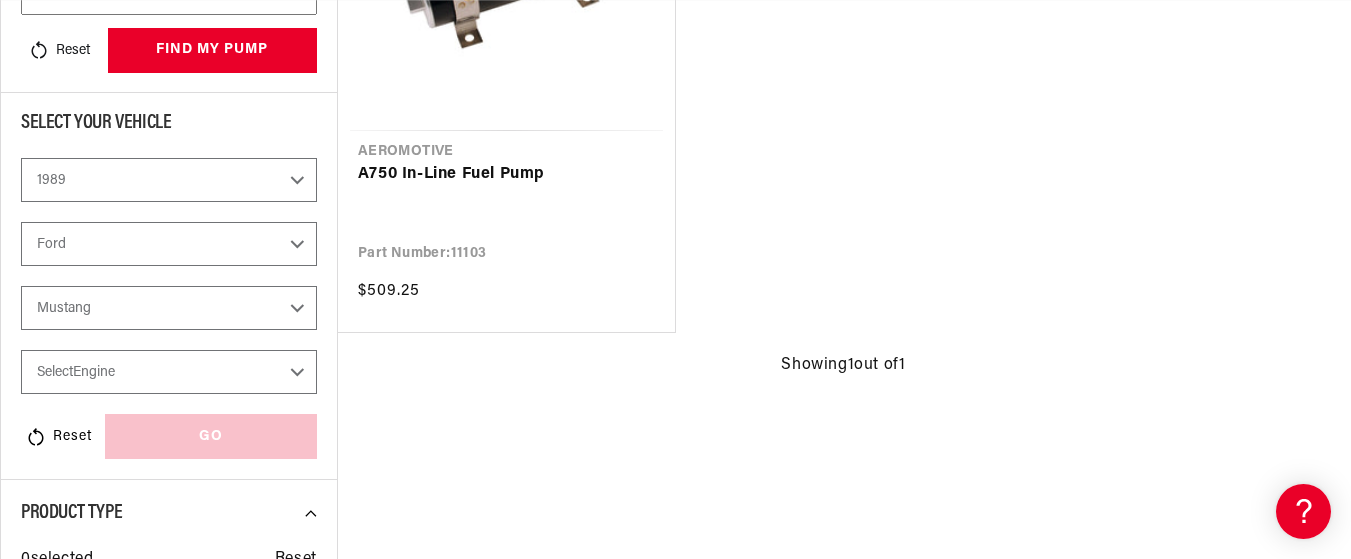click on "Chevrolet
Ford
GMC
Honda
Mazda
Mitsubishi
Nissan
Pontiac
Toyota" at bounding box center [169, 244] 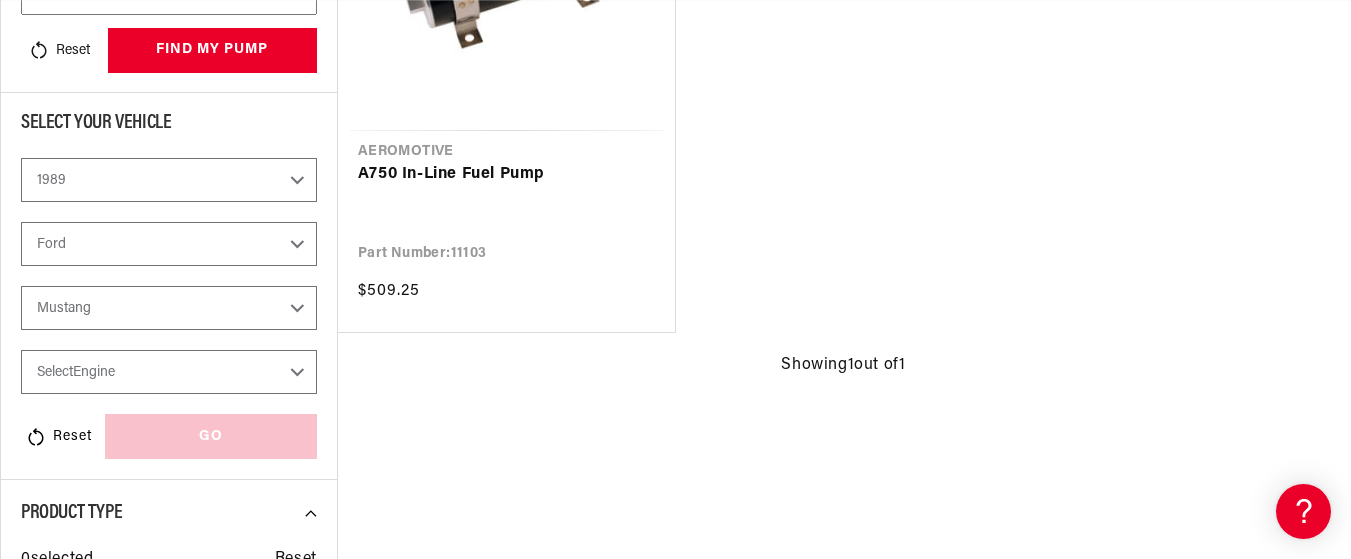 click on "Select  Engine
2.3L
5.0L" at bounding box center (169, 372) 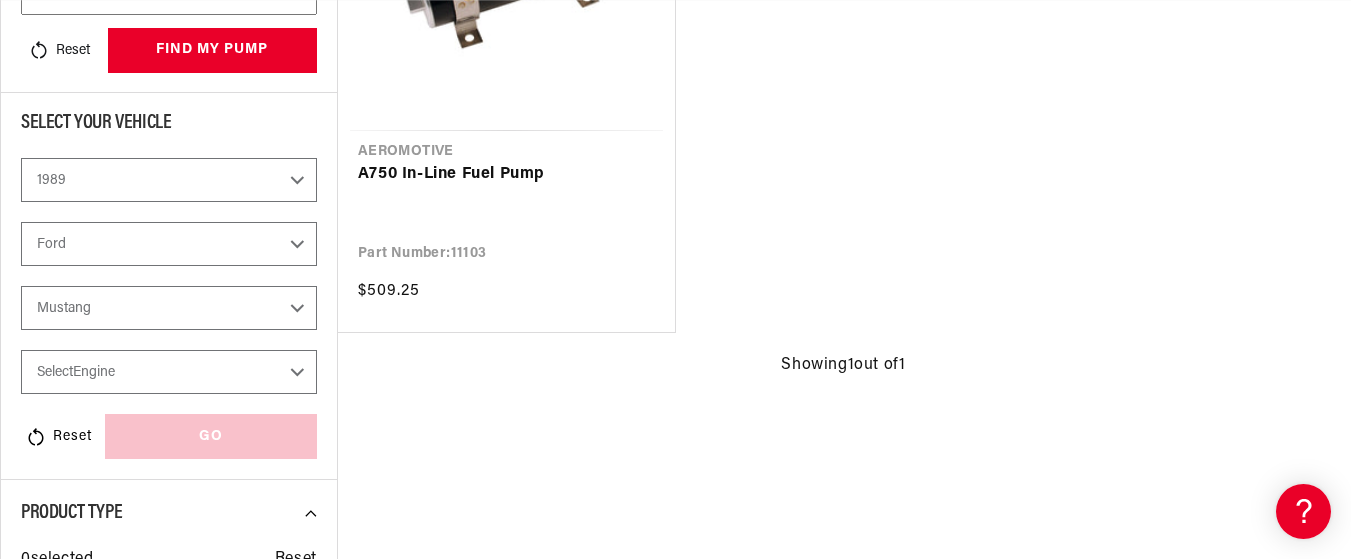 select on "5.0L" 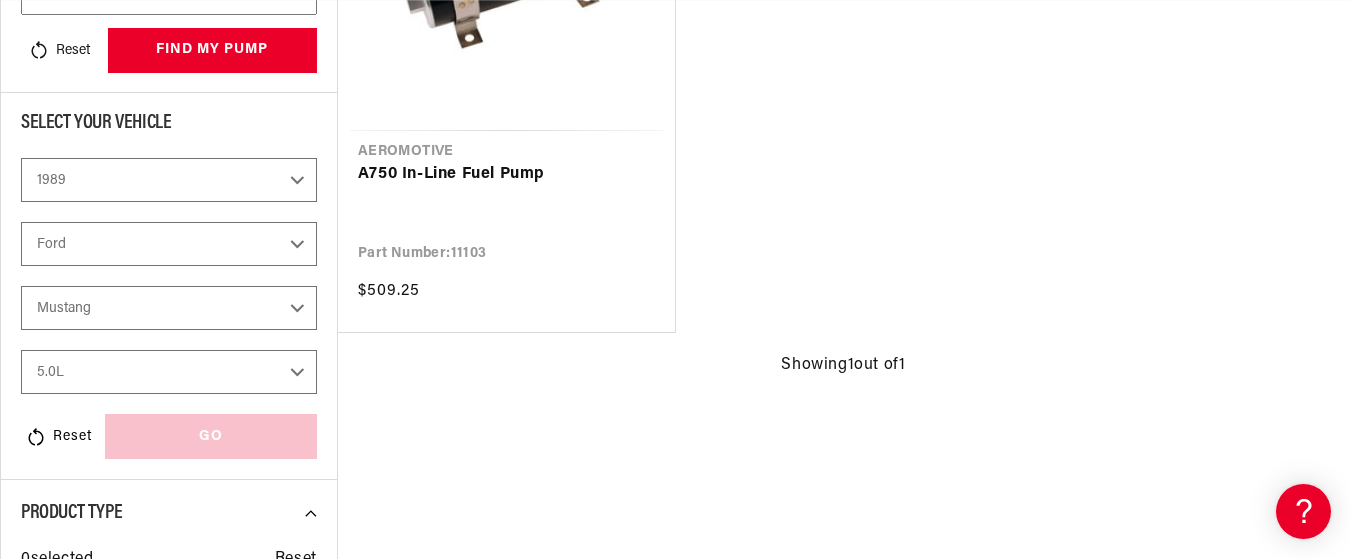 click on "Select  Engine
2.3L
5.0L" at bounding box center (169, 372) 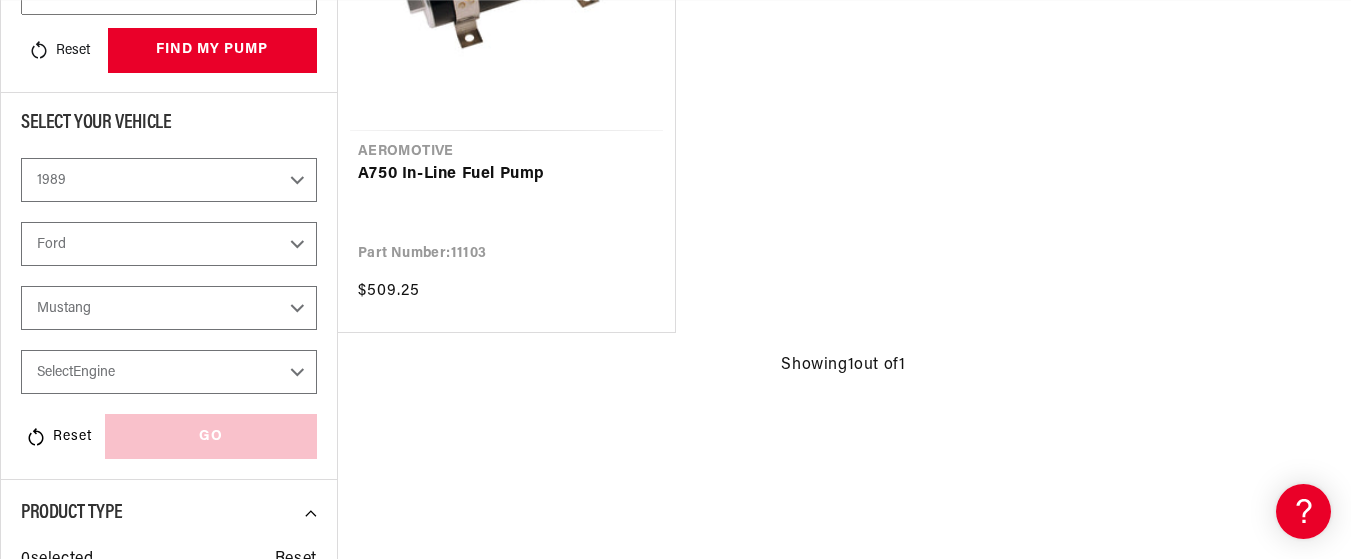select 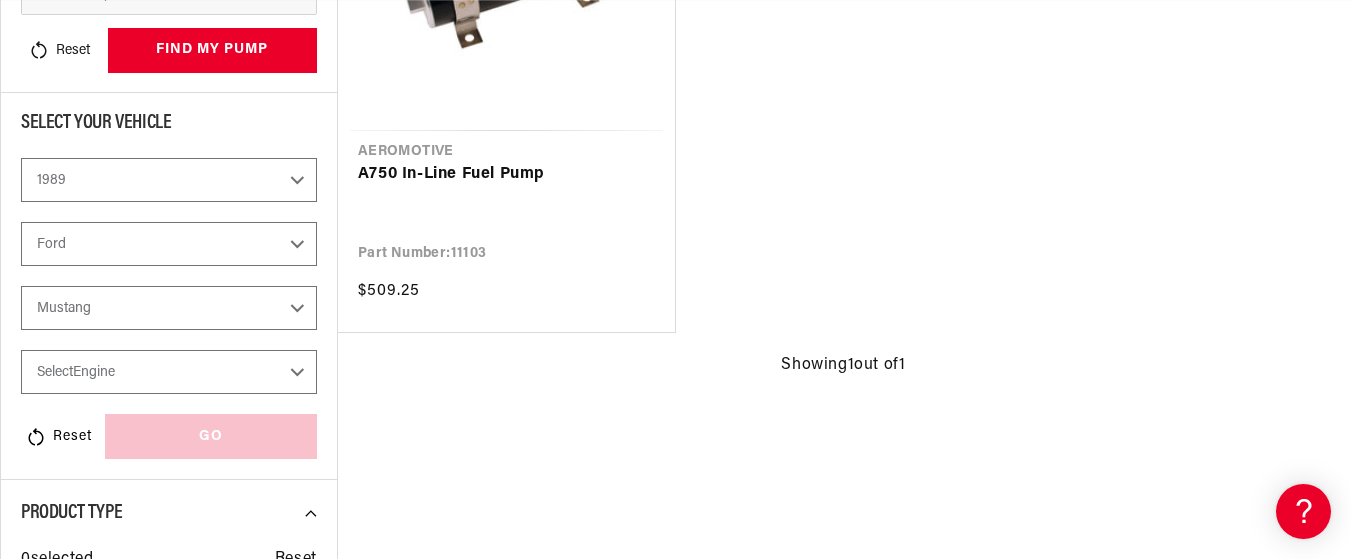 select on "5.0L" 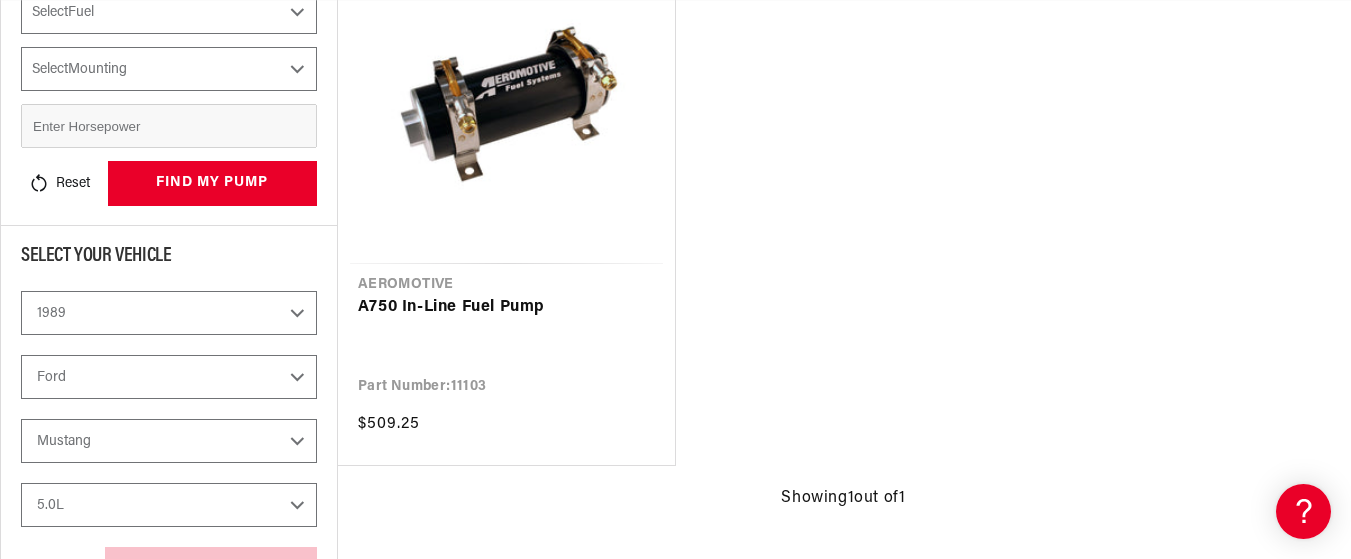 select on "Fuel-Injected" 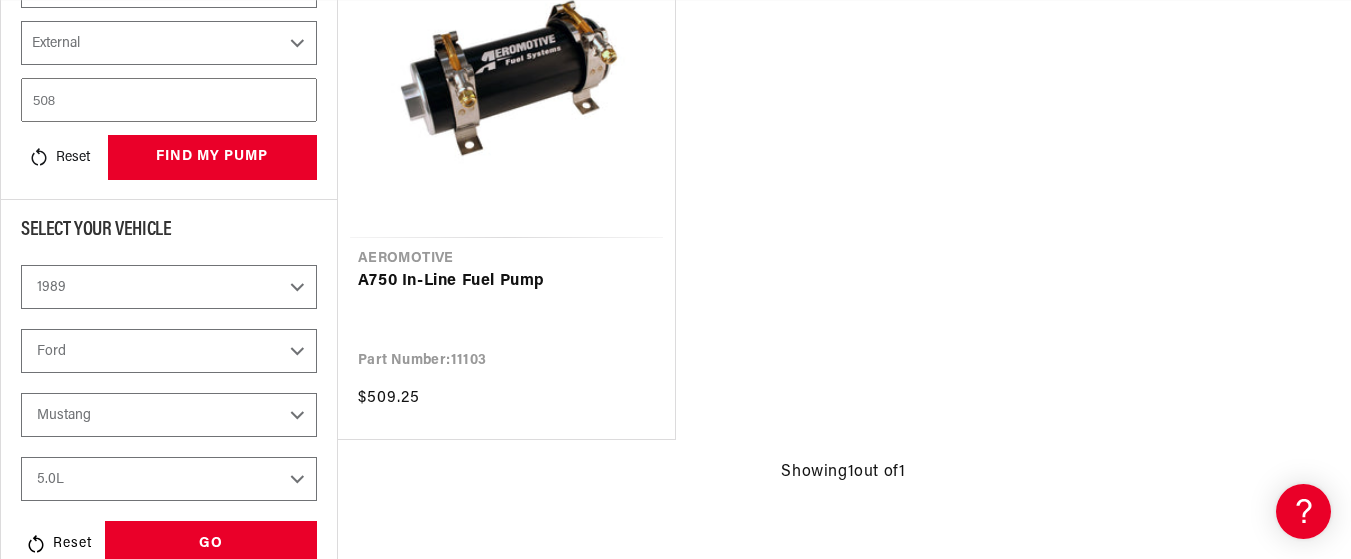 scroll, scrollTop: 595, scrollLeft: 0, axis: vertical 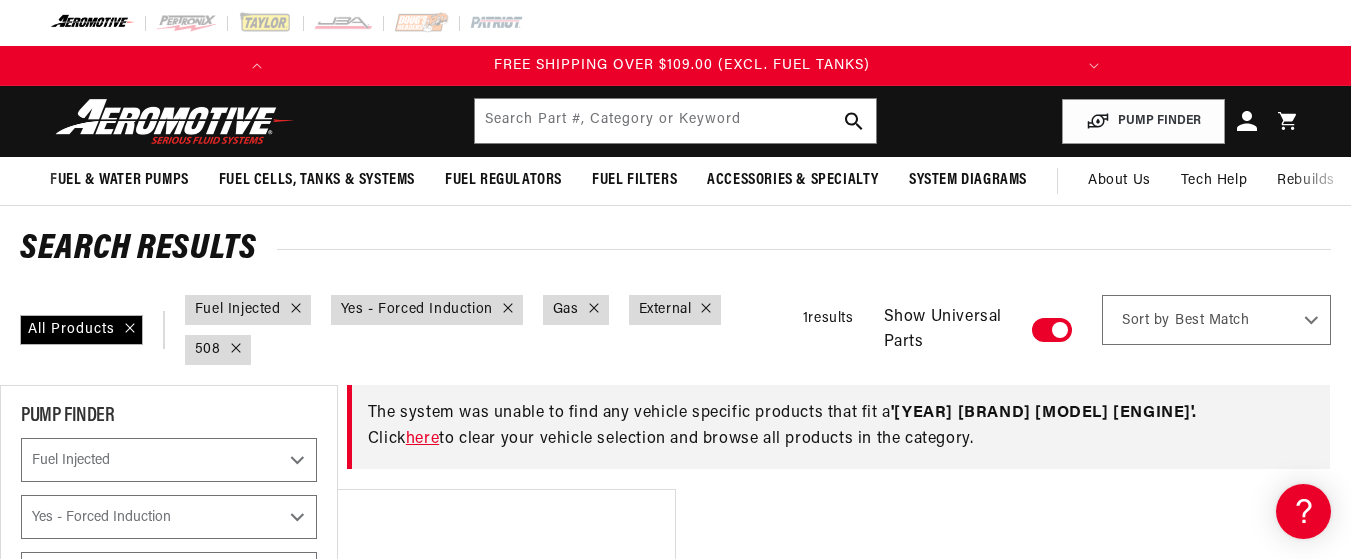 click on "Best Match Featured Name, A-Z Name, Z-A Price, Low to High Price, High to Low" at bounding box center [1216, 320] 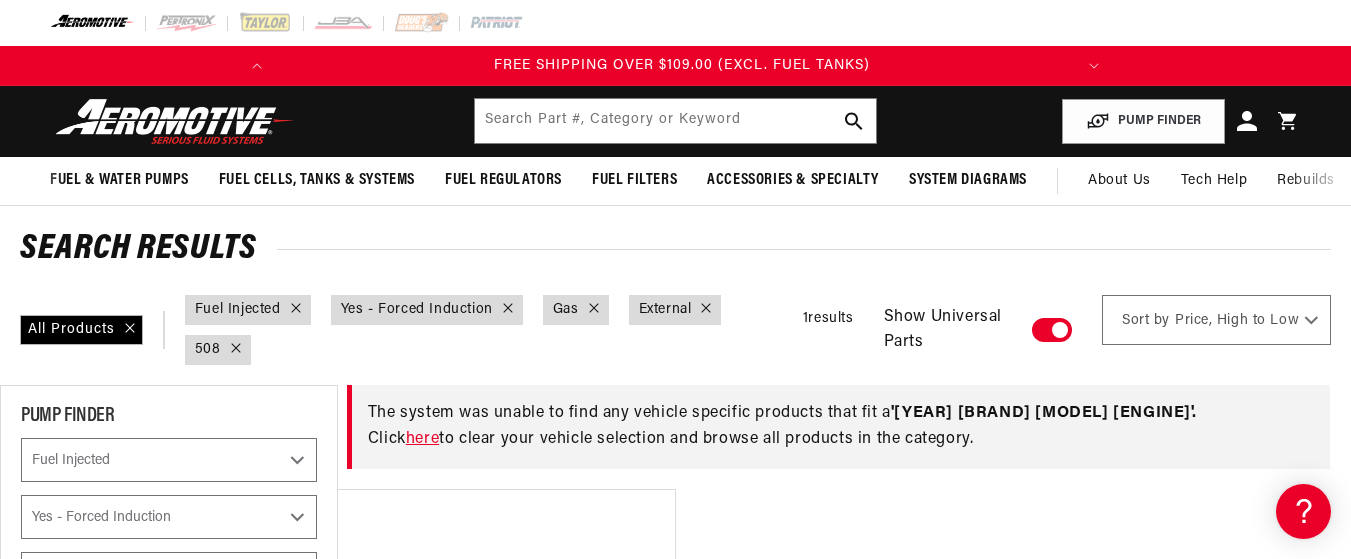 click on "Best Match Featured Name, A-Z Name, Z-A Price, Low to High Price, High to Low" at bounding box center [1216, 320] 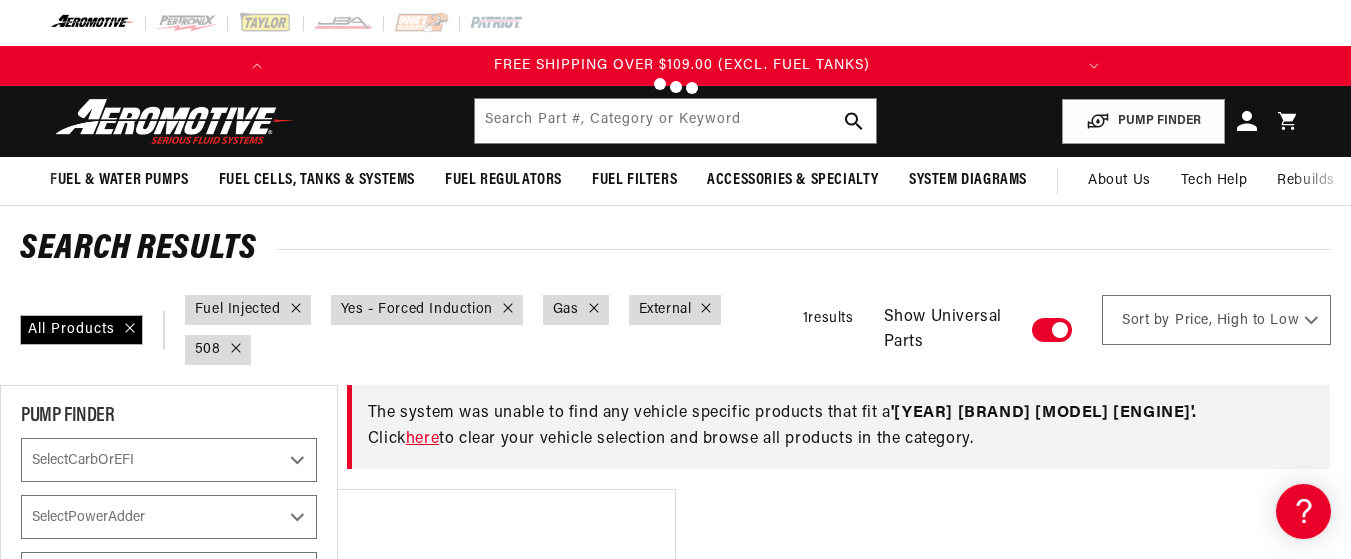 select on "Fuel-Injected" 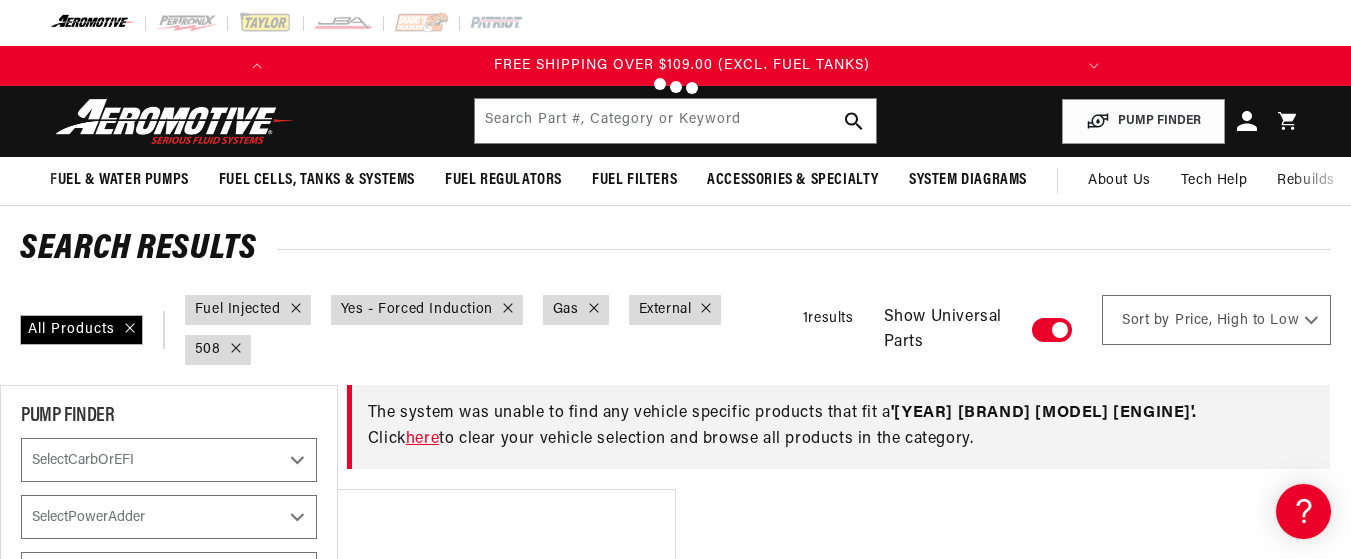 select on "Yes-Forced-Induction" 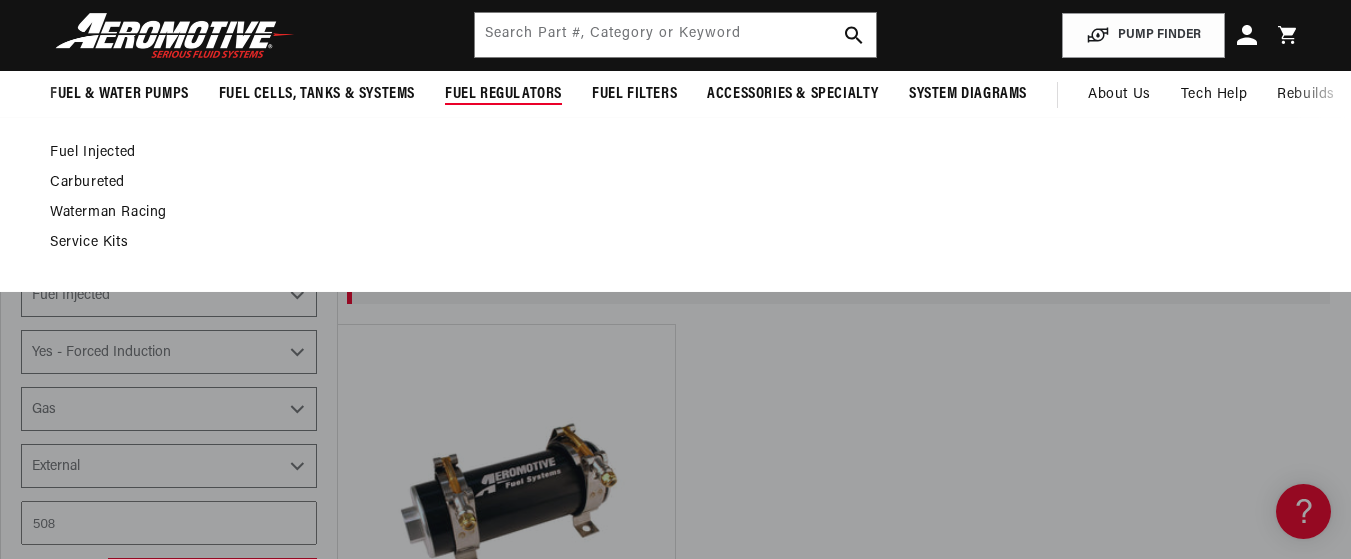 click on "Fuel Regulators" at bounding box center [503, 94] 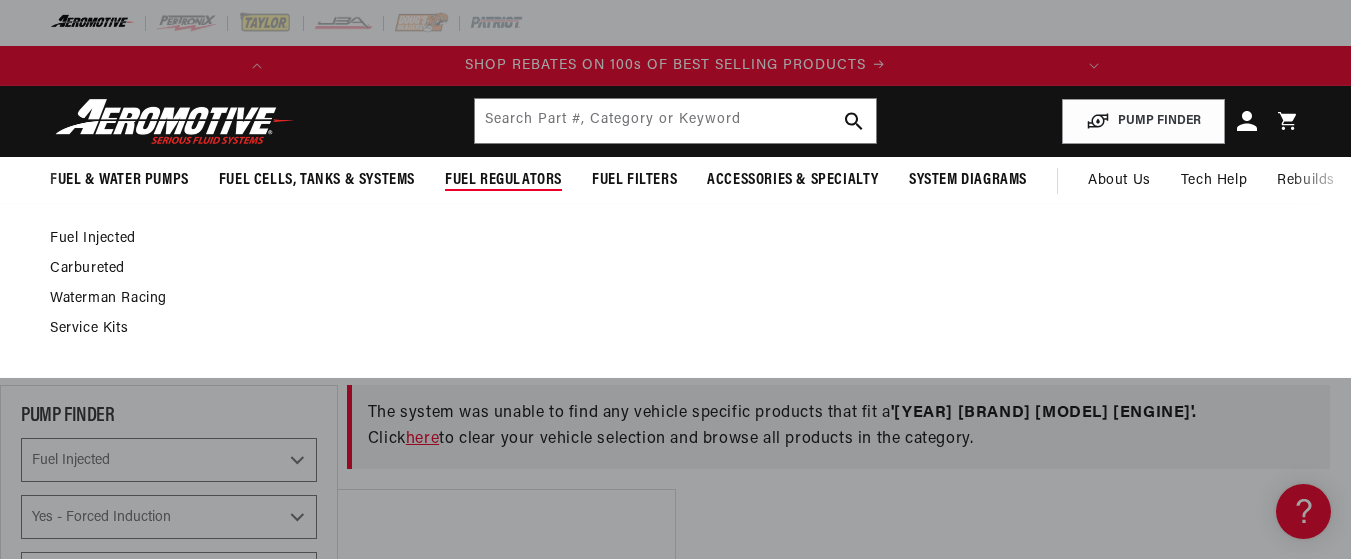 click on "Fuel Regulators" at bounding box center (503, 180) 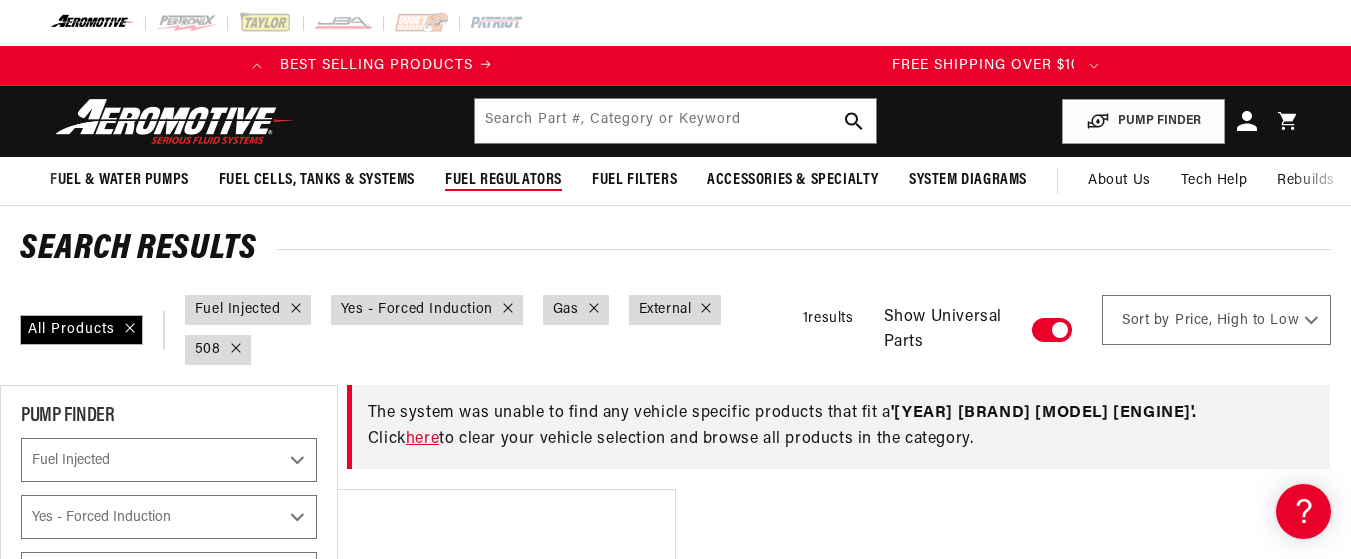 click on "Fuel Regulators" at bounding box center (503, 180) 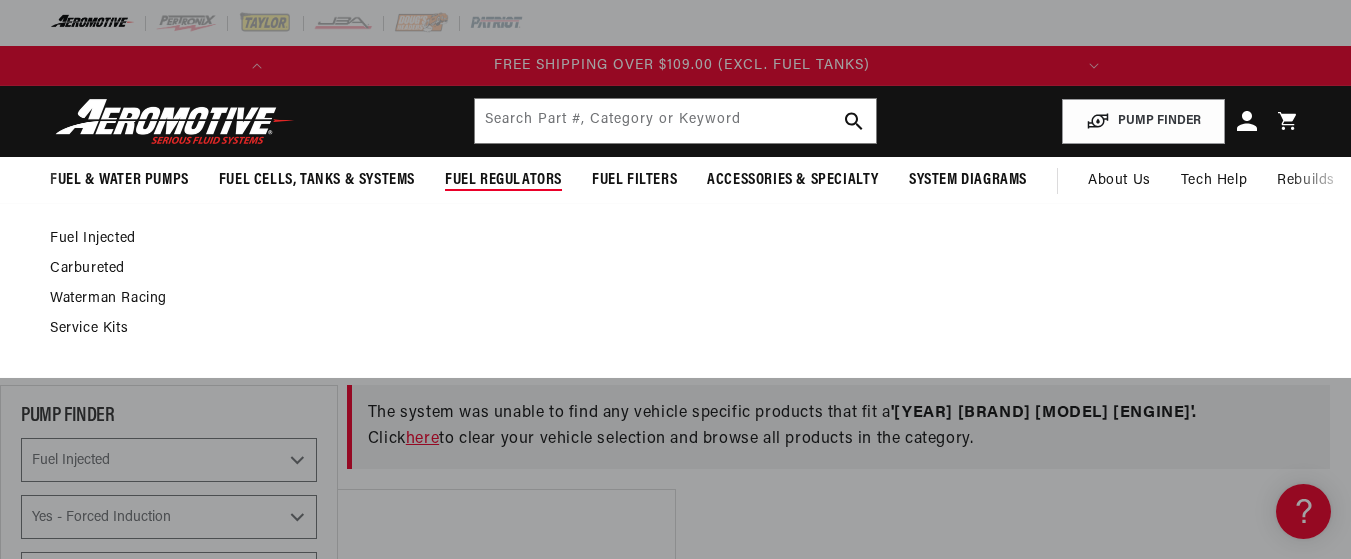 click on "Fuel Regulators" at bounding box center (503, 180) 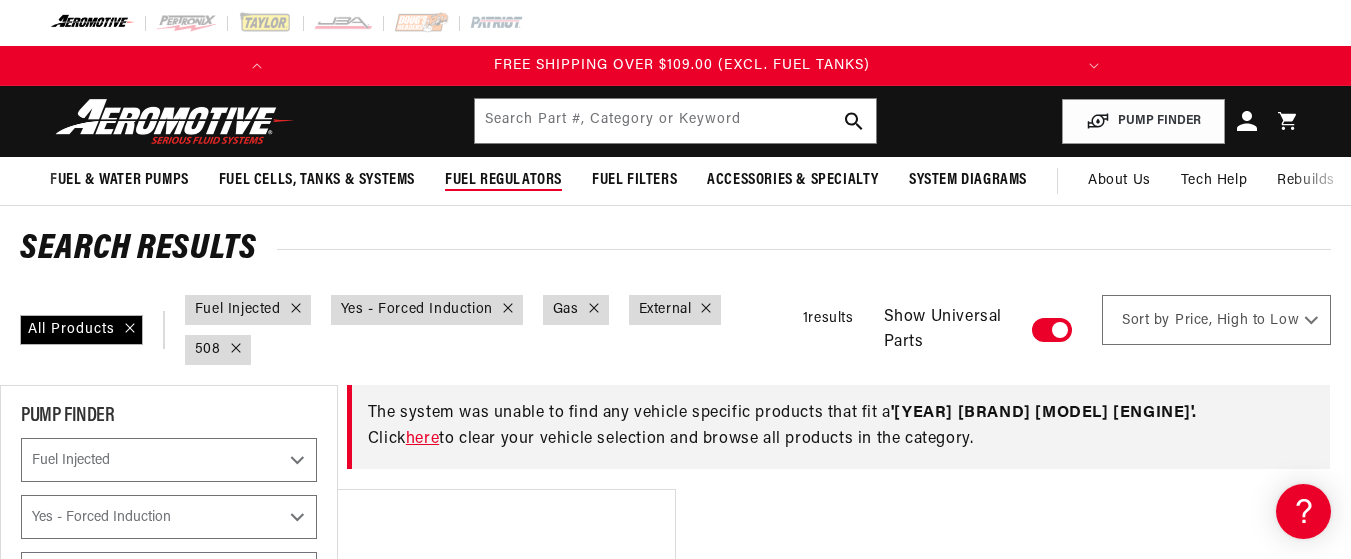 click on "Fuel Regulators" at bounding box center (503, 180) 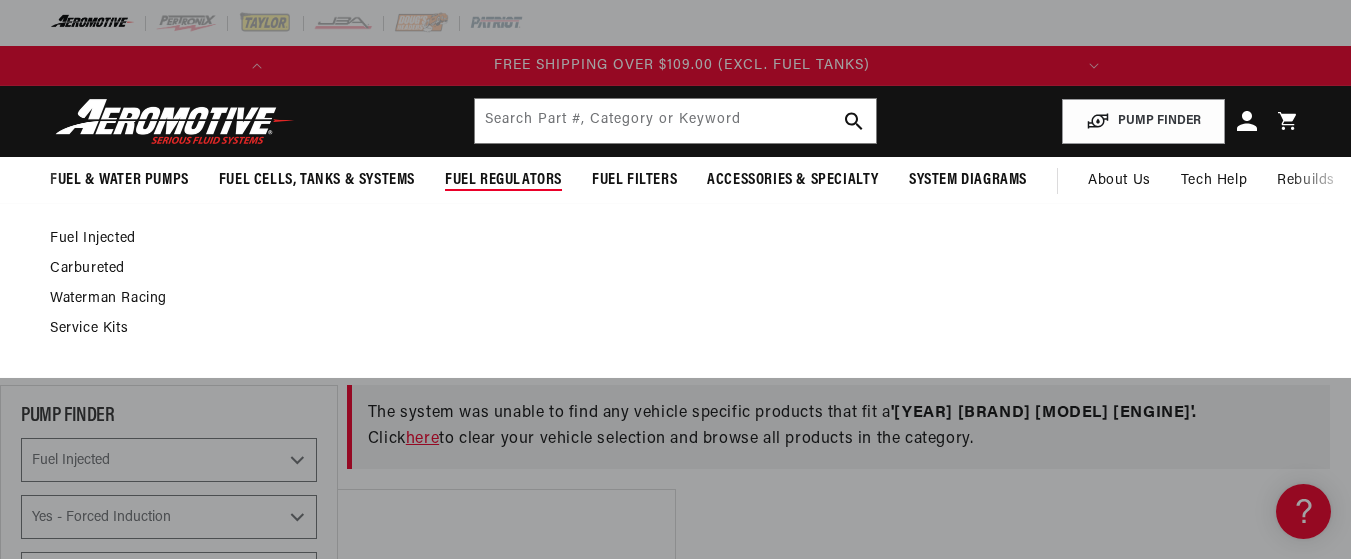 click on "Fuel Regulators" at bounding box center (503, 180) 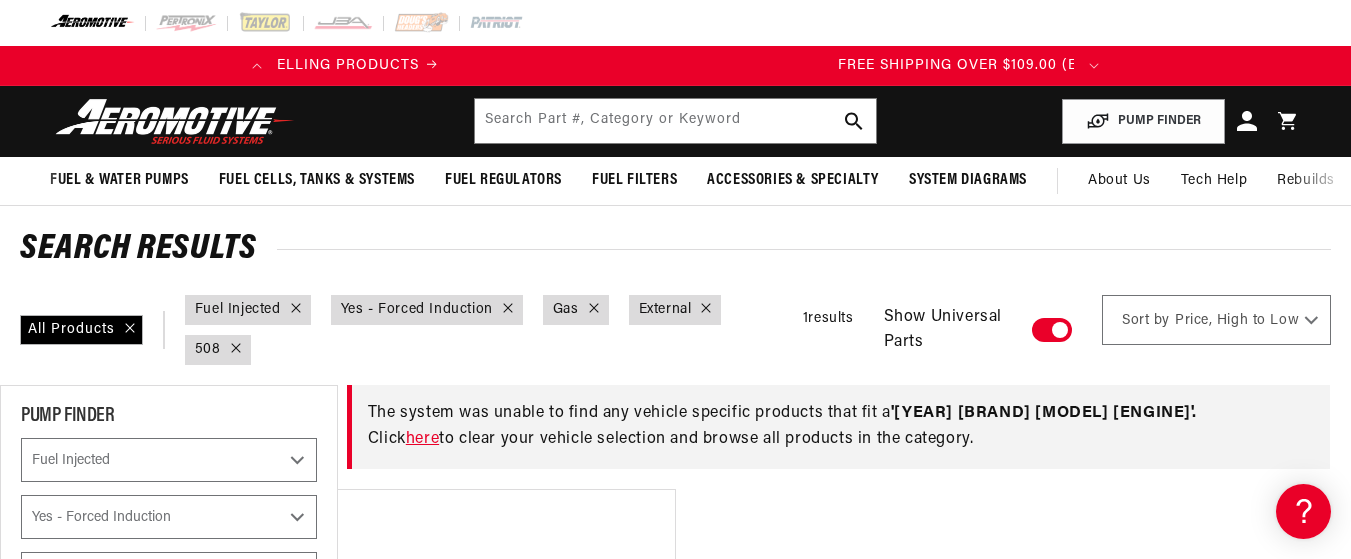 scroll, scrollTop: 0, scrollLeft: 2, axis: horizontal 